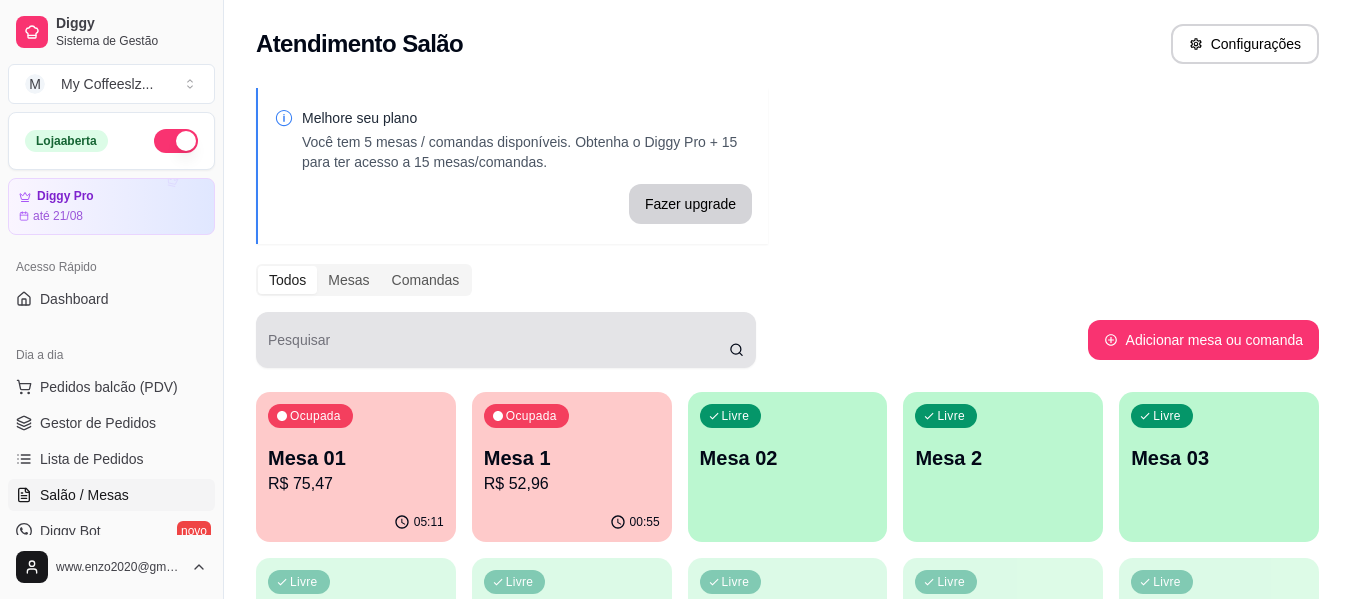 scroll, scrollTop: 0, scrollLeft: 0, axis: both 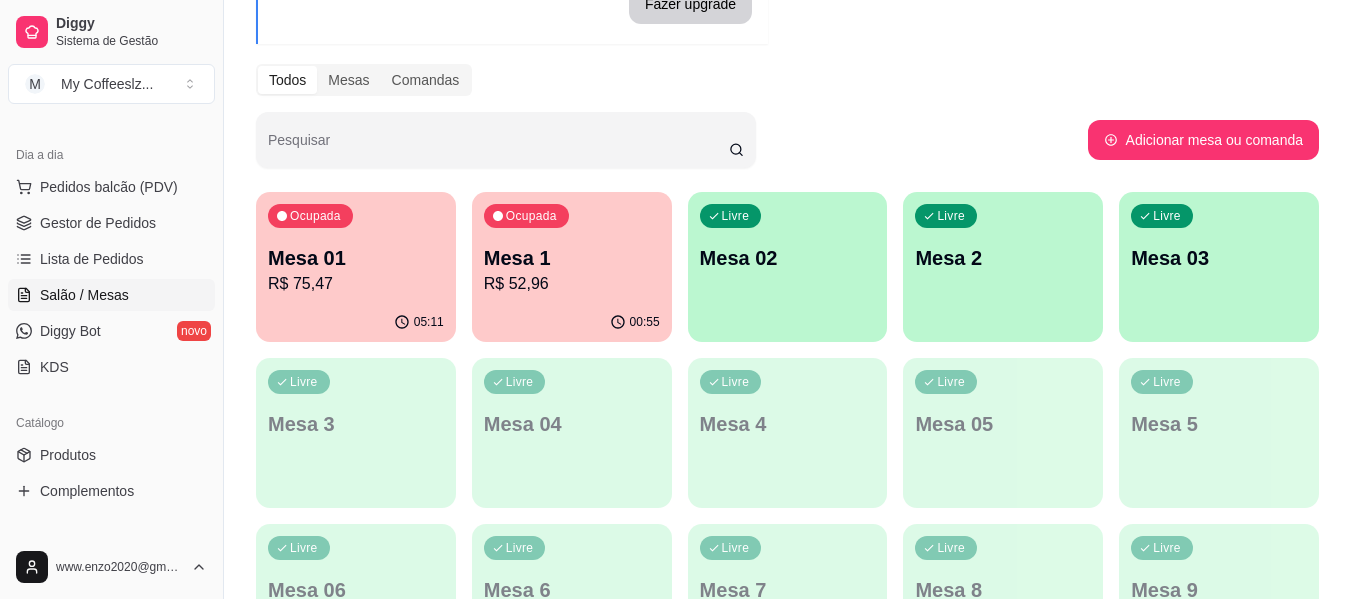 click on "Livre Mesa 02" at bounding box center [788, 255] 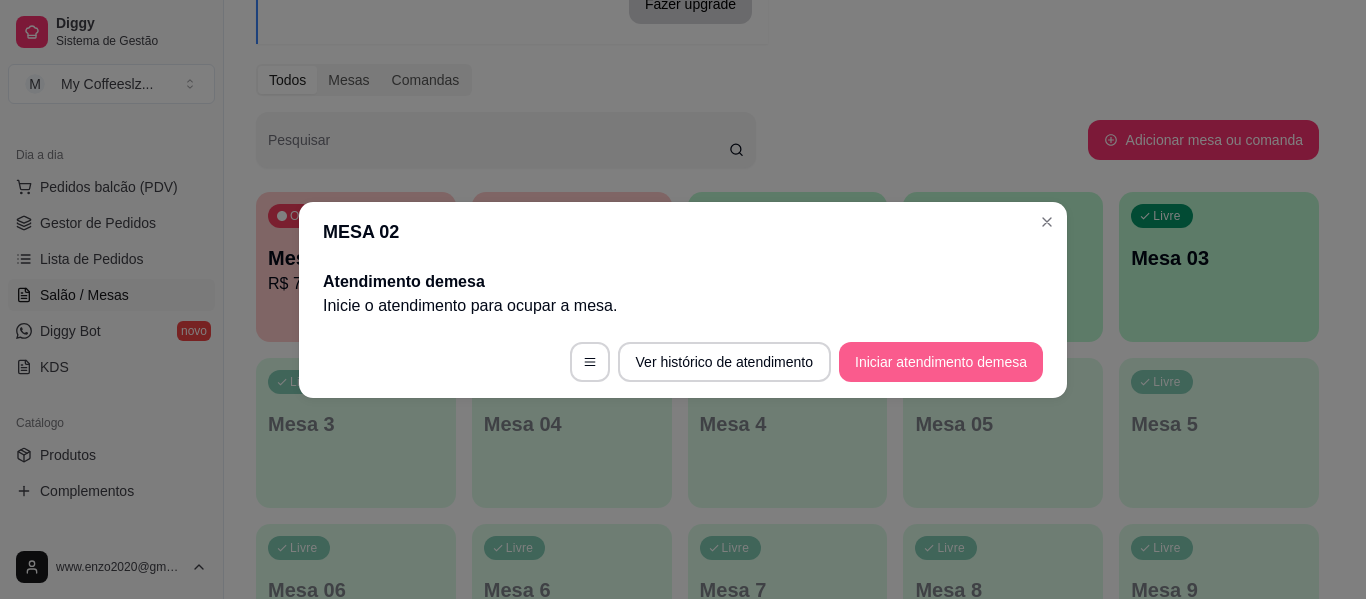 click on "Iniciar atendimento de  mesa" at bounding box center [941, 362] 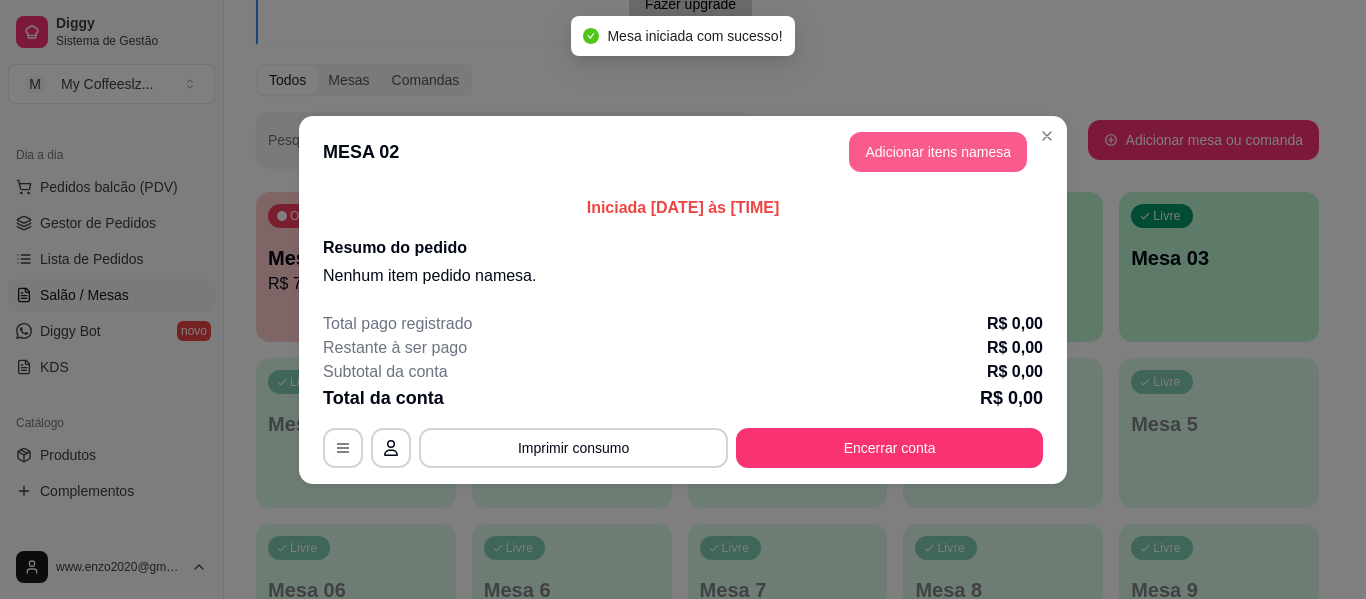click on "Adicionar itens na  mesa" at bounding box center [938, 152] 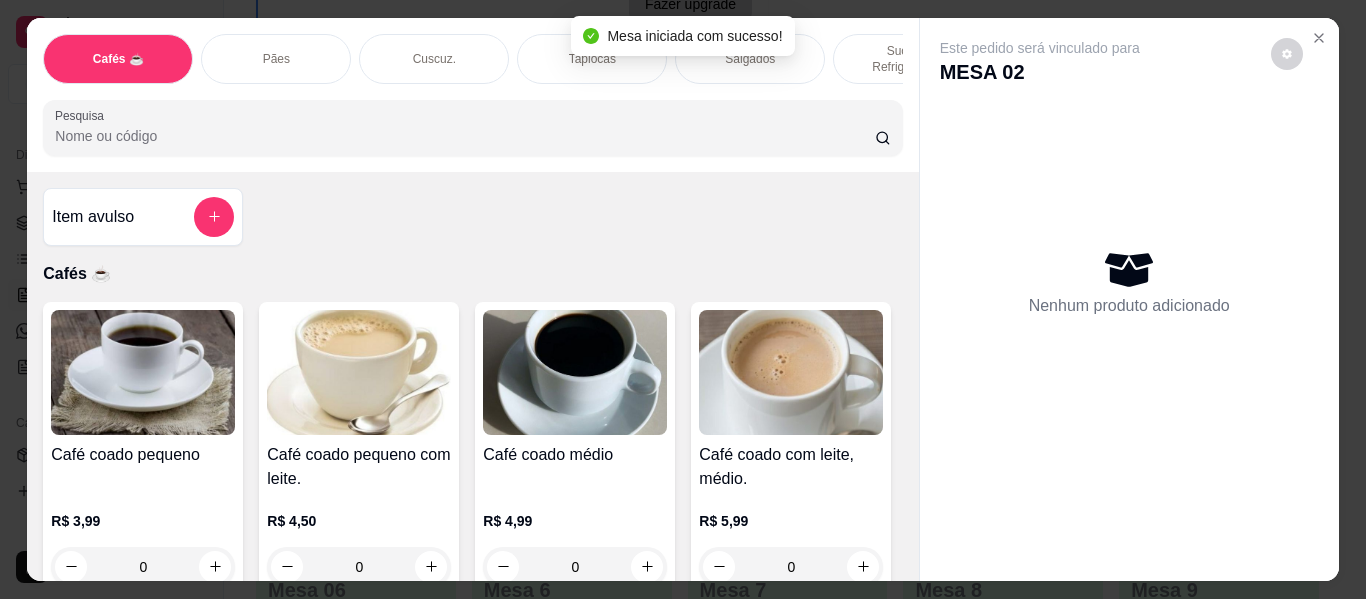 scroll, scrollTop: 400, scrollLeft: 0, axis: vertical 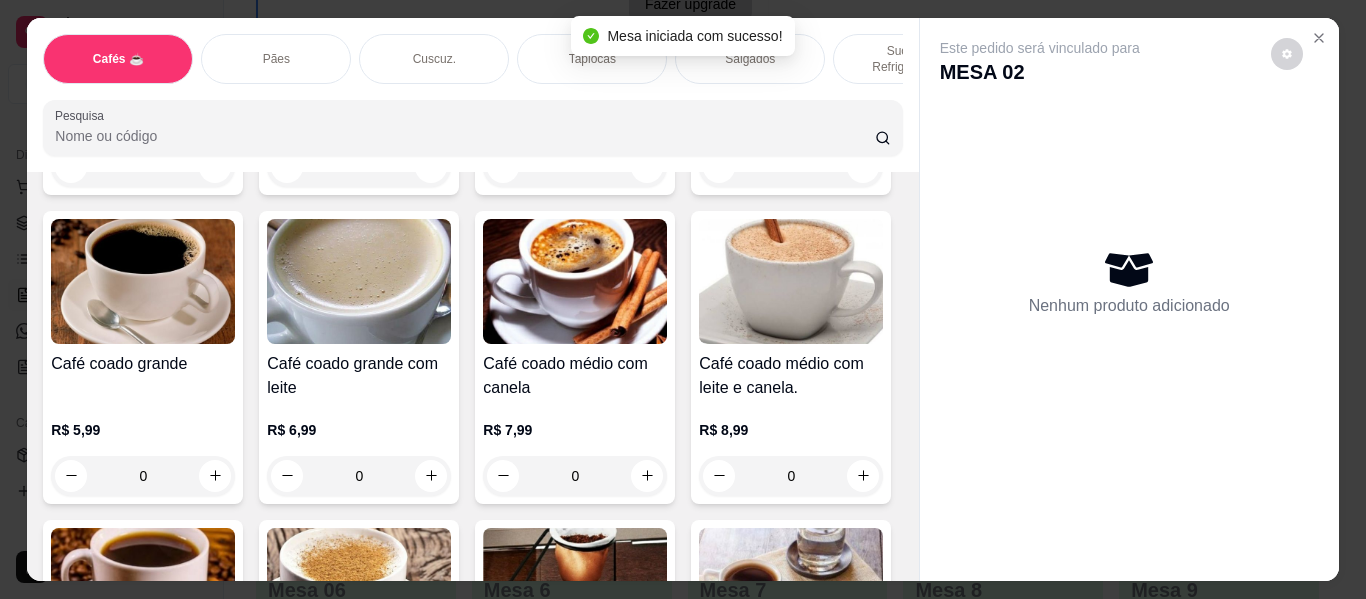 click on "Cafés ☕  Pães  Cuscuz. Tapiocas Salgados  Sucos e Refrigerantes  Bolos e Tortas Sanduíches Frappés de frutas  Croissant gourmet Omeletes  Saladas Caesar Pesquisa" at bounding box center [472, 95] 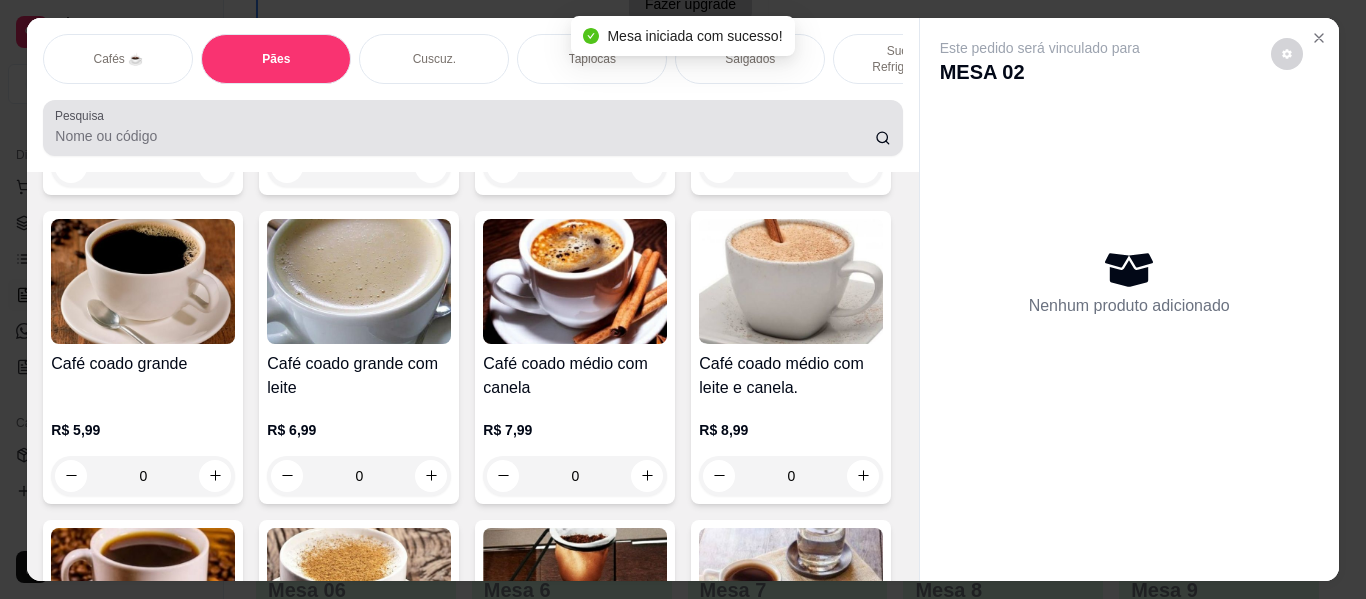 scroll, scrollTop: 3814, scrollLeft: 0, axis: vertical 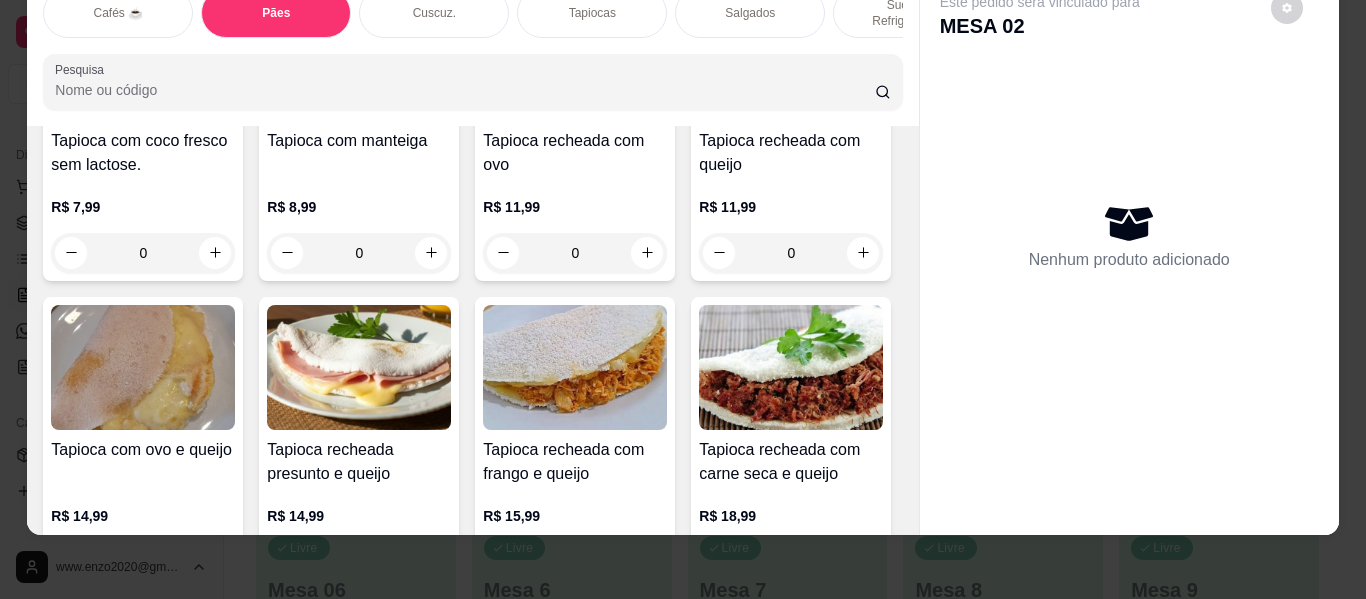 click on "Pão tostado com manteiga    R$ 6,99 0 Pão de queijo grande un.    R$ 7,99 0 Pão tostado com queijo.   R$ 11,99 0 Pão francês com ovo e manteiga na chapa   R$ 9,99 0 Pão francês tostado com ovos.   R$ 12,99 0 Misto quente.   R$ 12,99 0 Pão francês na chapa com presunto,queijo e ovos   R$ 13,99 0 Pão francês na chapa com frango e queijo   R$ 13,99 0 Pão na chapa com carne seca e queijo.   R$ 14,99 0 Sanduiche natural    R$ 12,99 0" at bounding box center [472, -1182] 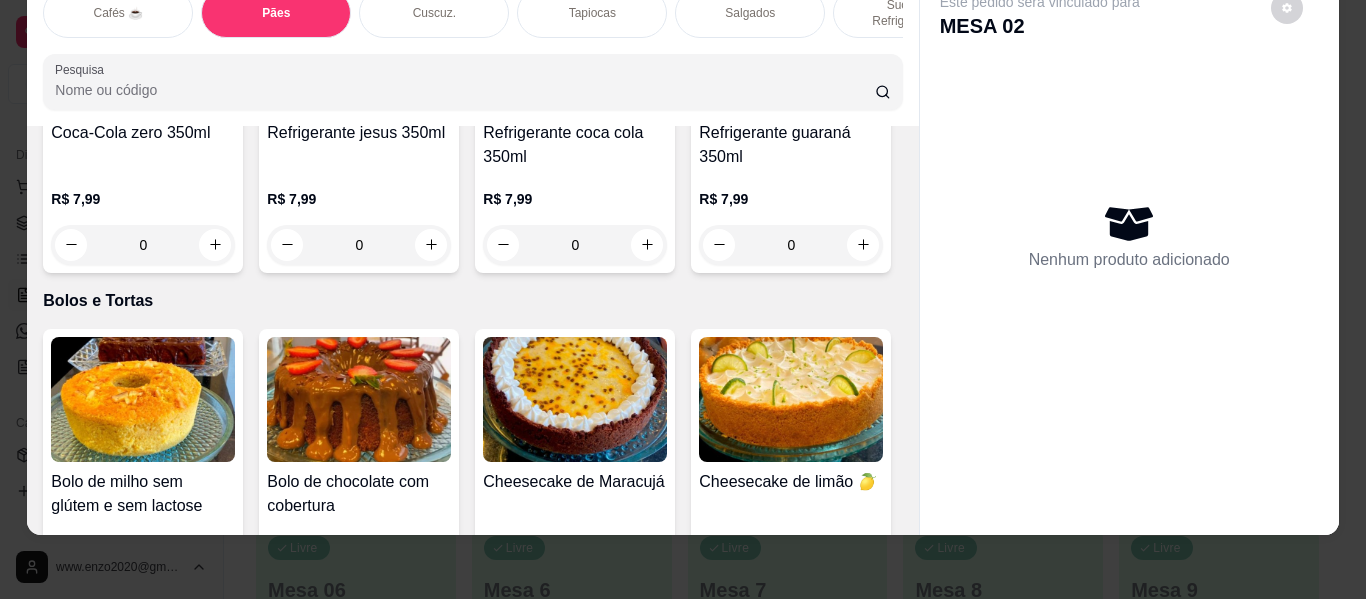 scroll, scrollTop: 7914, scrollLeft: 0, axis: vertical 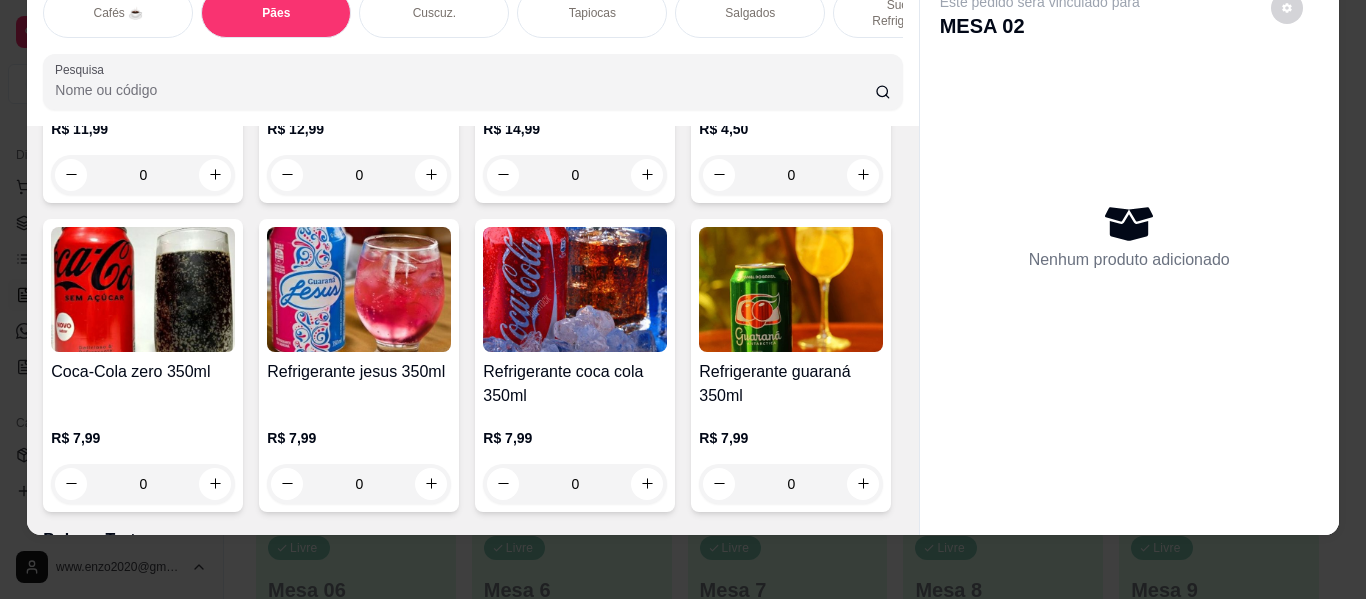 click at bounding box center [647, -1712] 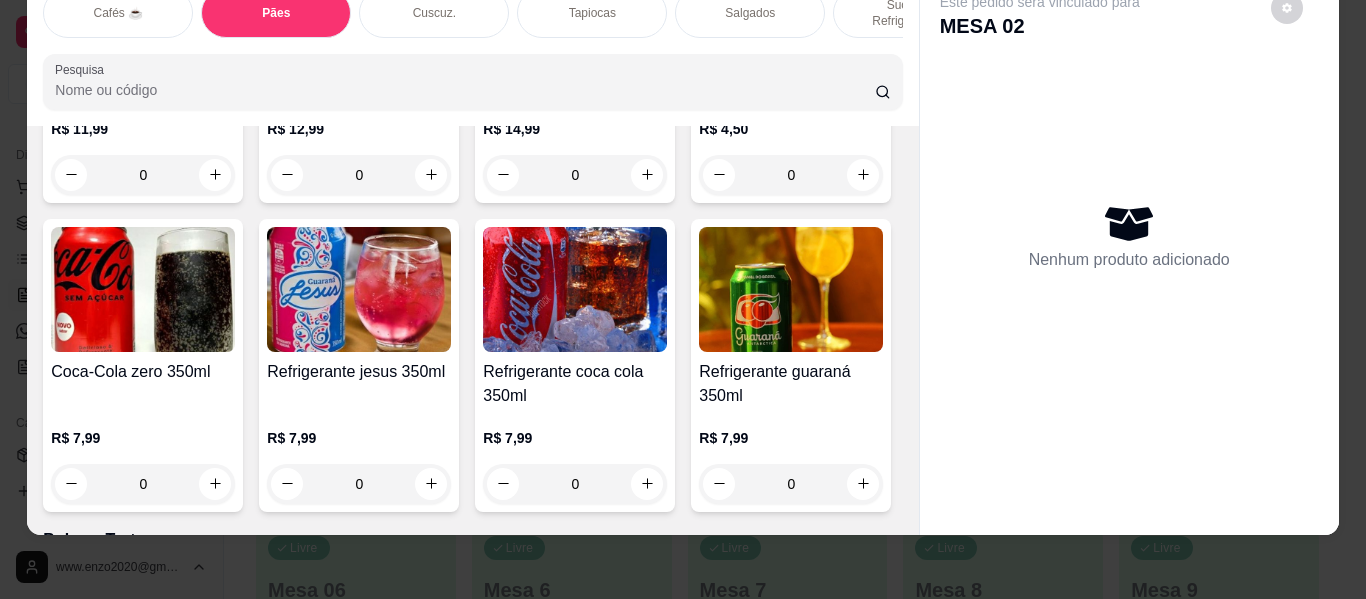 type on "1" 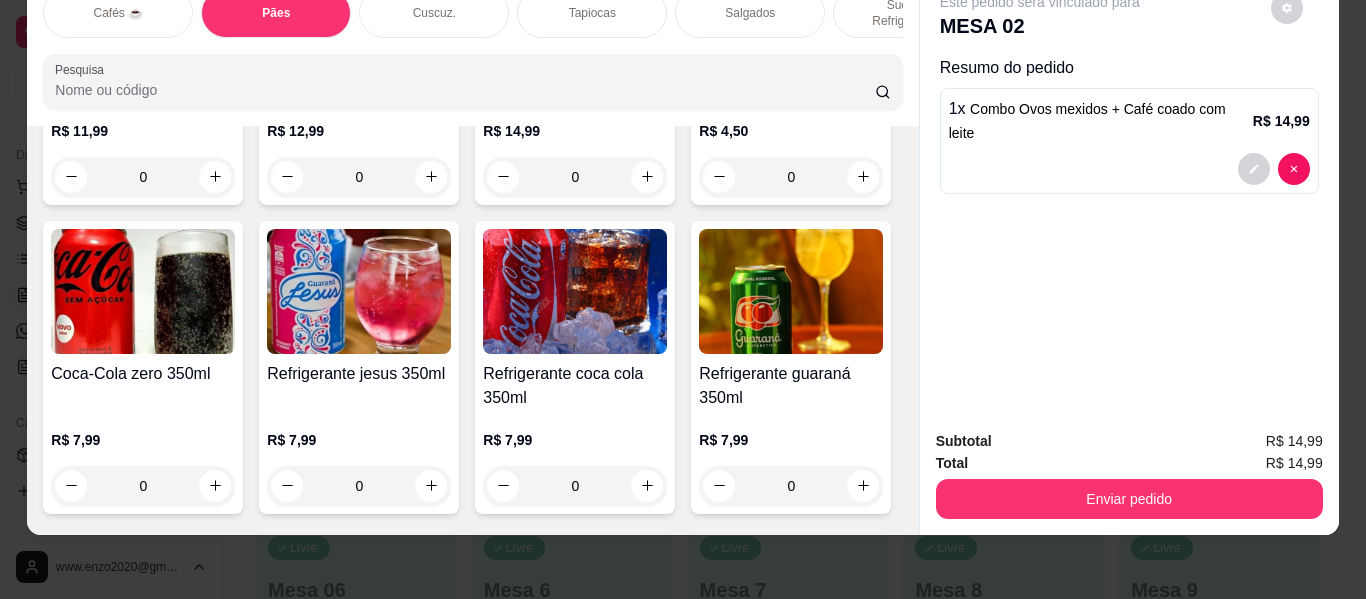 click on "Tapioca com coco fresco sem lactose.   R$ [PRICE] 0 Tapioca com manteiga    R$ [PRICE] 0 Tapioca recheada com ovo   R$ [PRICE] 0 Tapioca recheada com queijo   R$ [PRICE] 0 Tapioca com ovo e queijo   R$ [PRICE] 0 Tapioca recheada presunto e queijo   R$ [PRICE] 0 Tapioca recheada com frango e queijo   R$ [PRICE] 0 Tapioca recheada com carne seca e queijo   R$ [PRICE] 0 Tapioca com Banana frita,frango,queijo    R$ [PRICE] 0 Tapioca com queijo, banana frita e canela.   R$ [PRICE] 0 Tapioca com Nutella e banana   R$ [PRICE] 0 Tapioca com Leite condensado,banana.   R$ [PRICE] 0 Tapioca com goiabada e queijo   R$ [PRICE] 0 Crepioca com manteiga ou requeijão    R$ [PRICE] 0 Crepioca recheada com ovos e queijo    R$ [PRICE] 0 Crepioca recheada com frango e queijo   R$ [PRICE] 0 Crepioca recheada com carne seca e queijo   R$ [PRICE] 0 Ovos mexidos com queijo    R$ [PRICE] 0 Combo Ovos mexidos + Café coado com leite    R$ [PRICE] 1" at bounding box center [472, -2447] 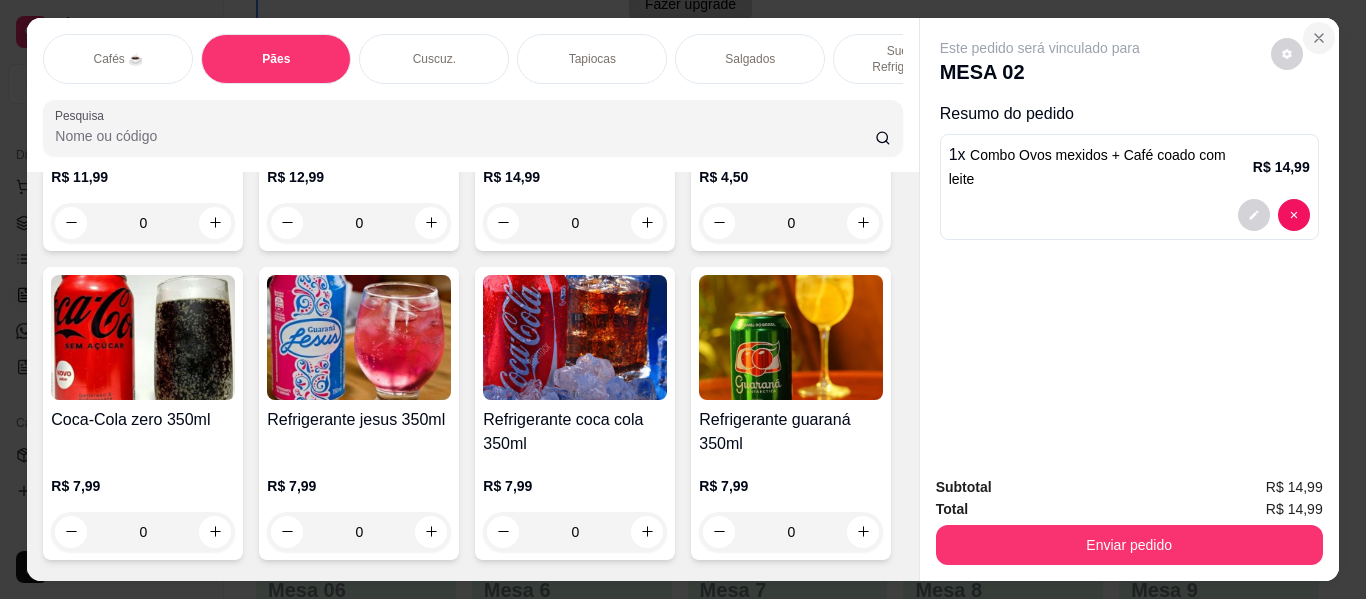 click 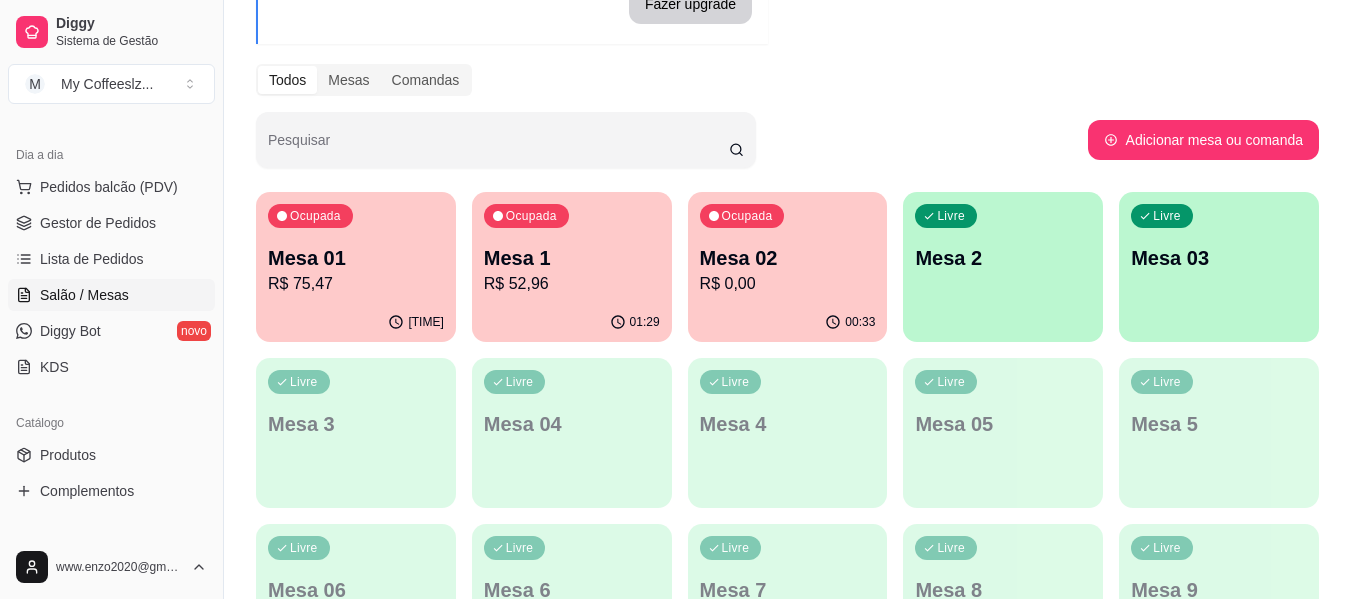 click on "Livre Mesa 2" at bounding box center [1003, 255] 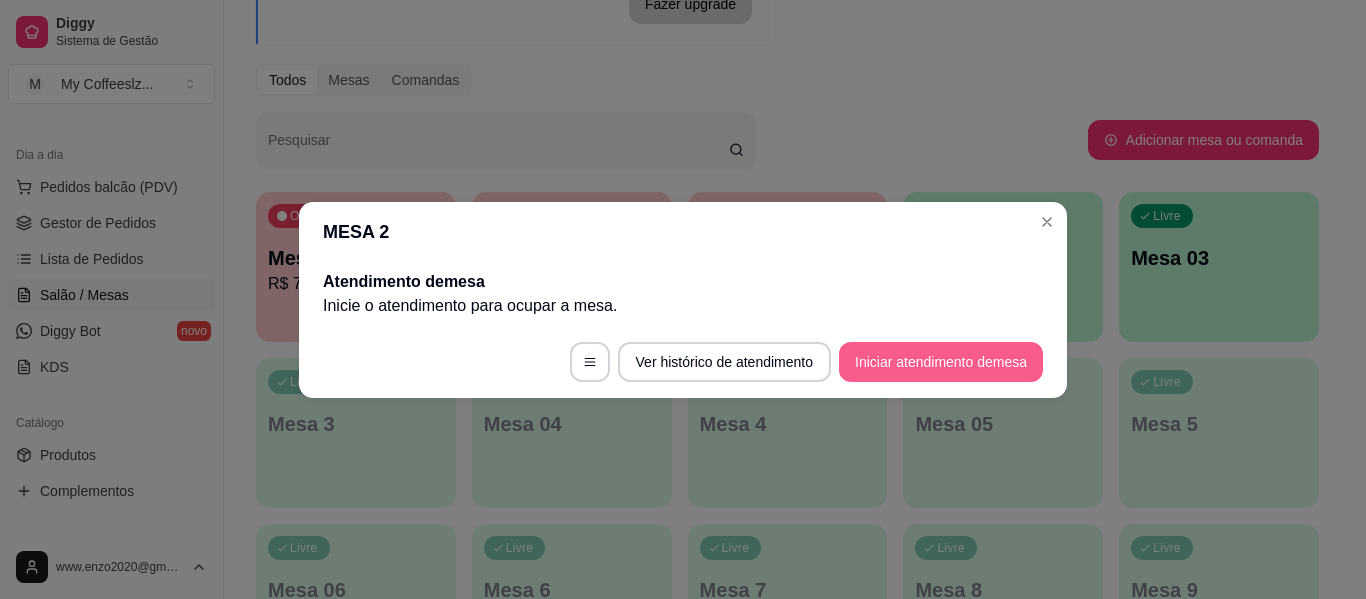click on "Iniciar atendimento de  mesa" at bounding box center [941, 362] 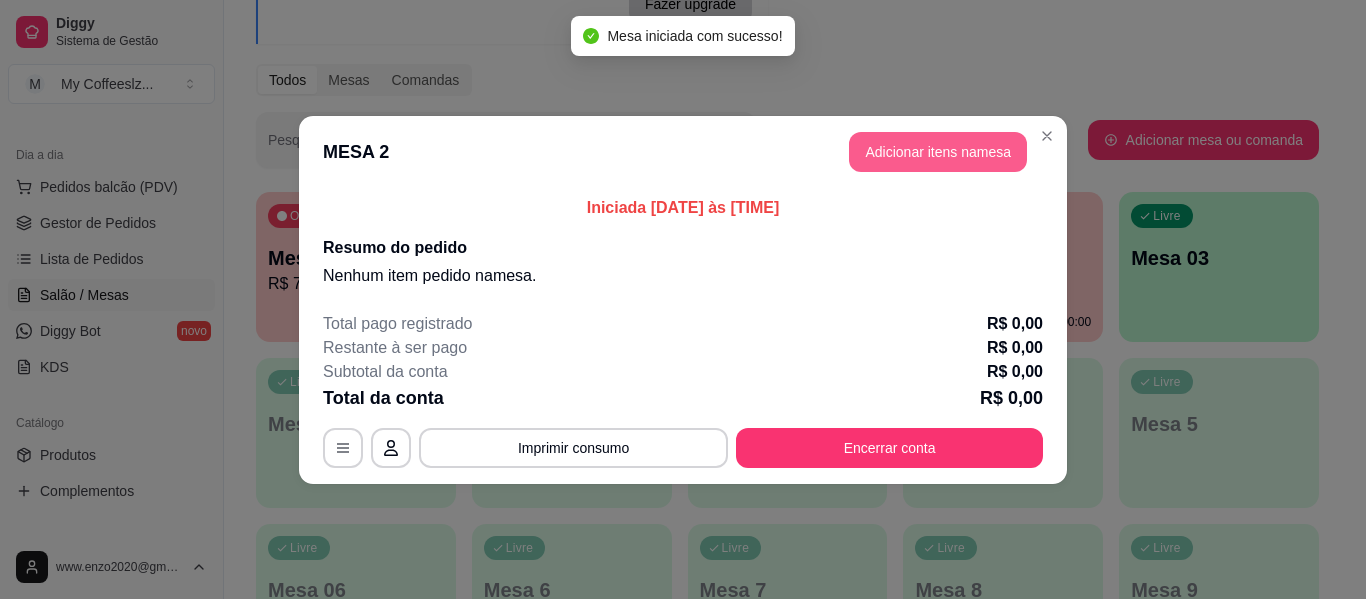 click on "Adicionar itens na  mesa" at bounding box center (938, 152) 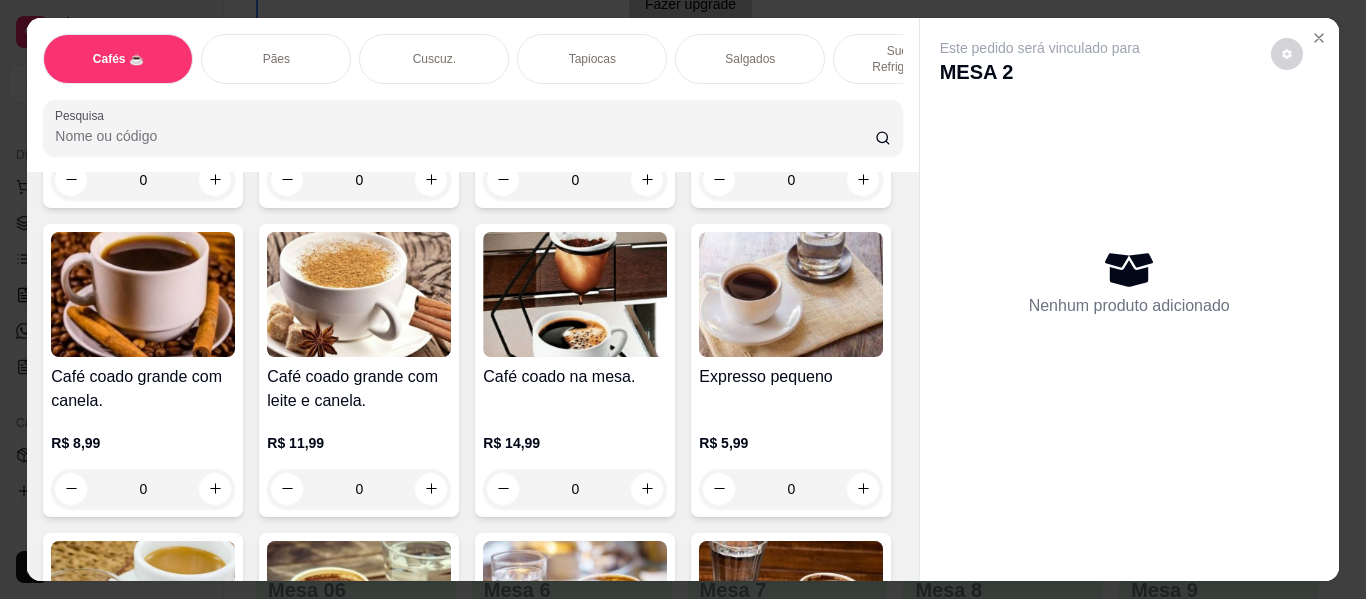 scroll, scrollTop: 700, scrollLeft: 0, axis: vertical 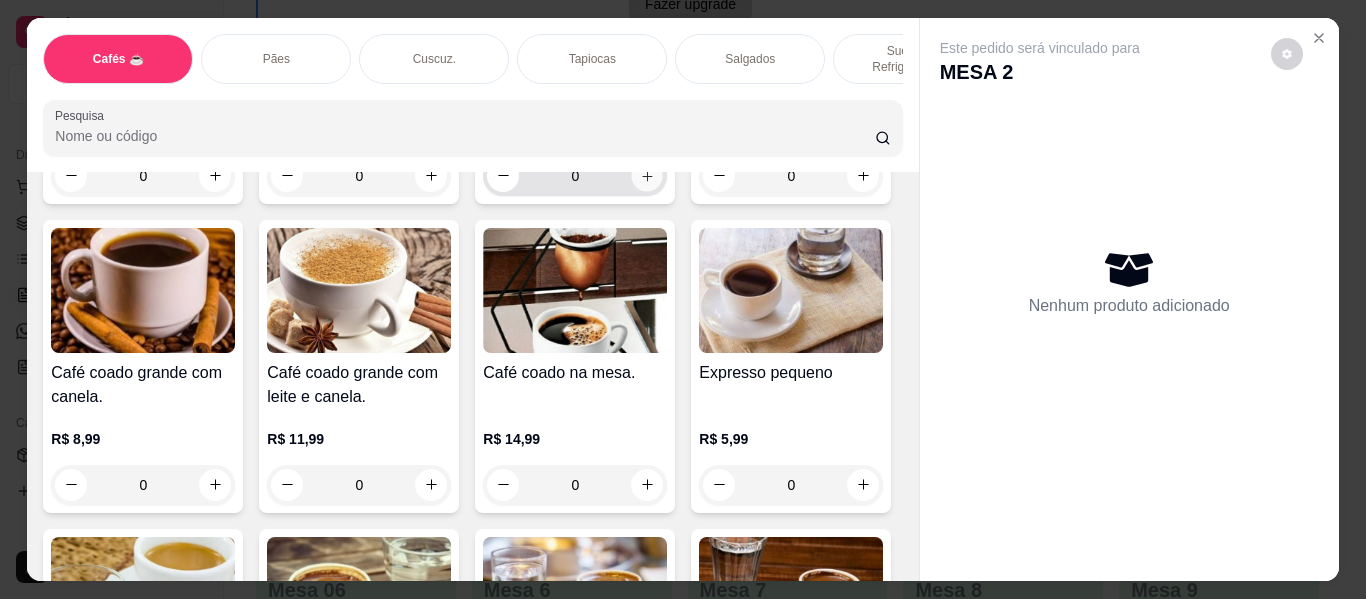 click 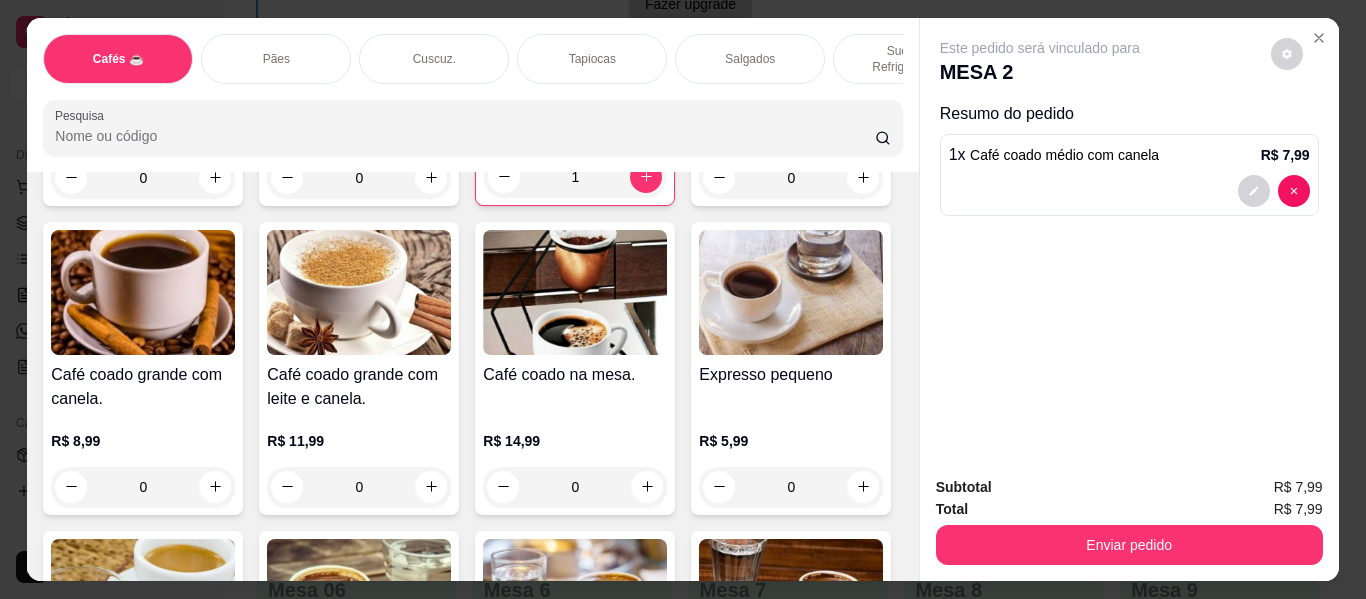 click on "Pães" at bounding box center [276, 59] 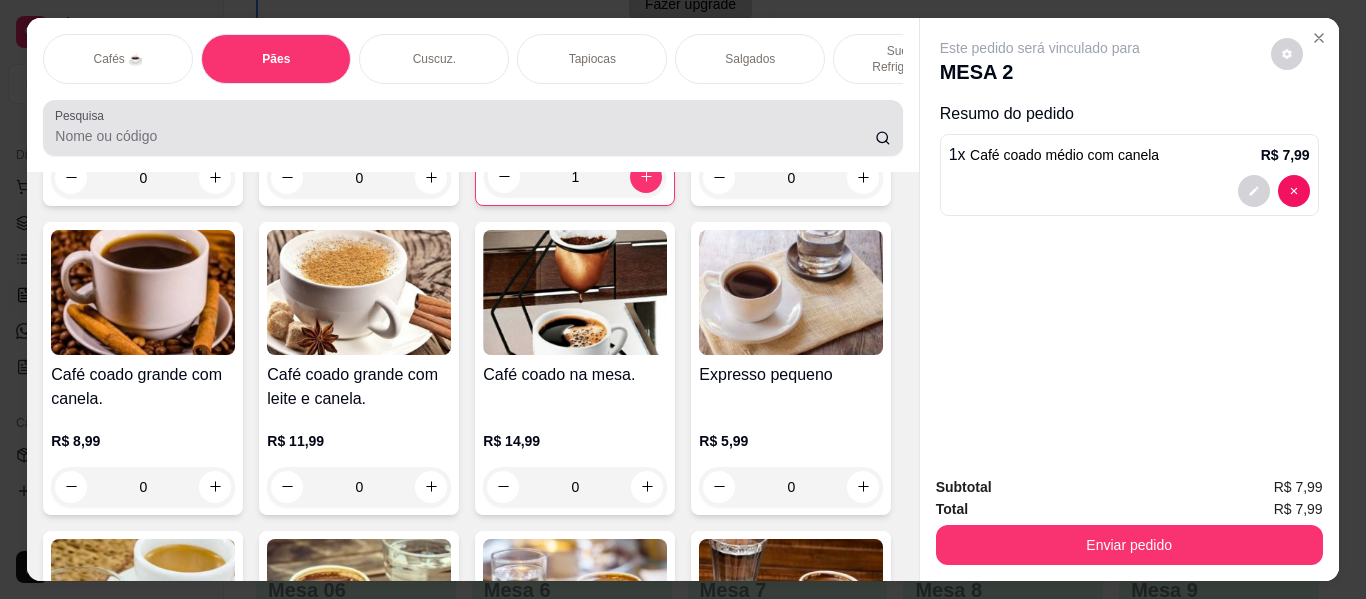 scroll, scrollTop: 3816, scrollLeft: 0, axis: vertical 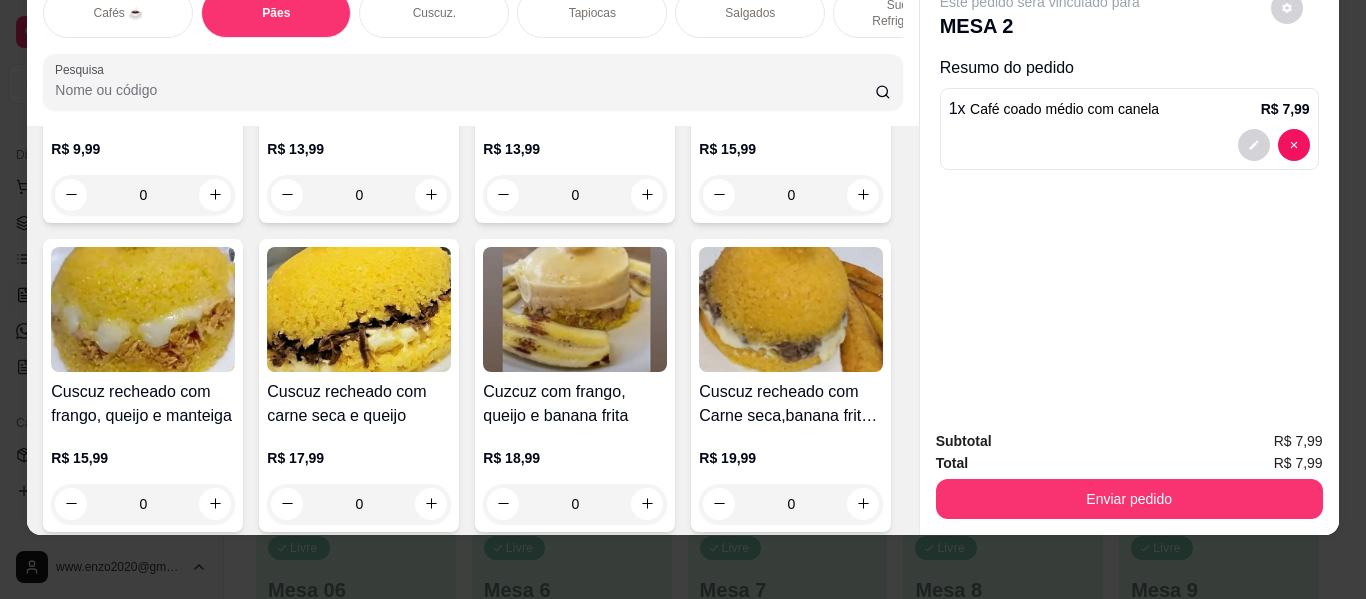 click 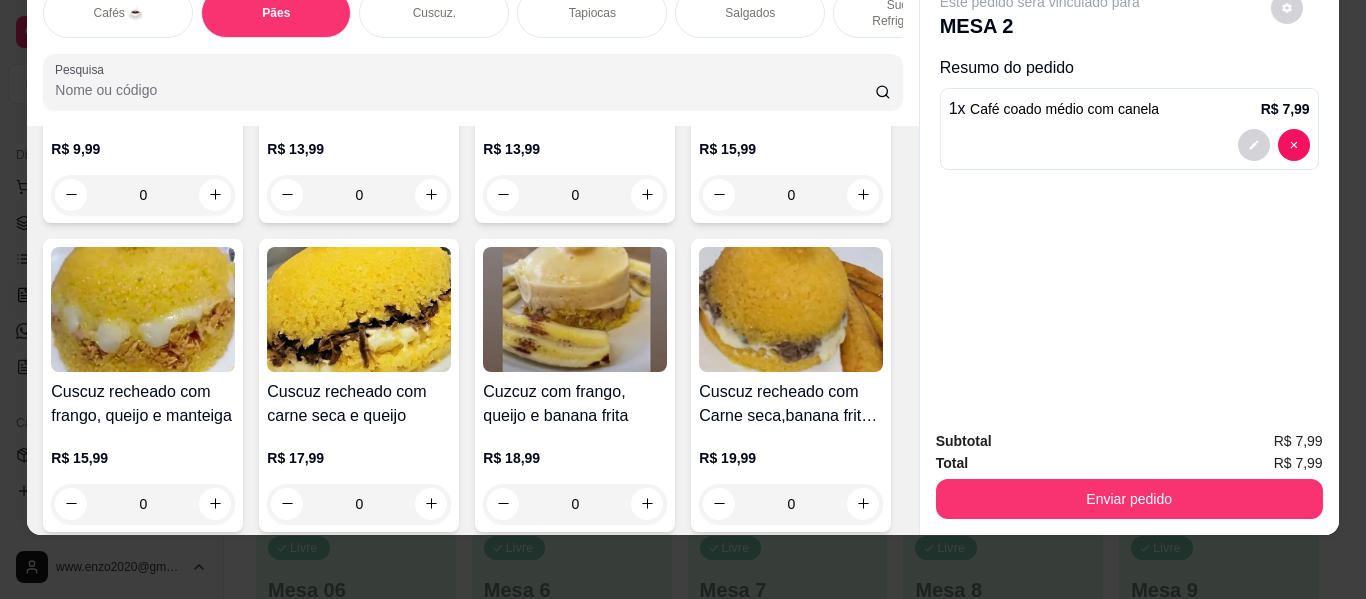 type on "1" 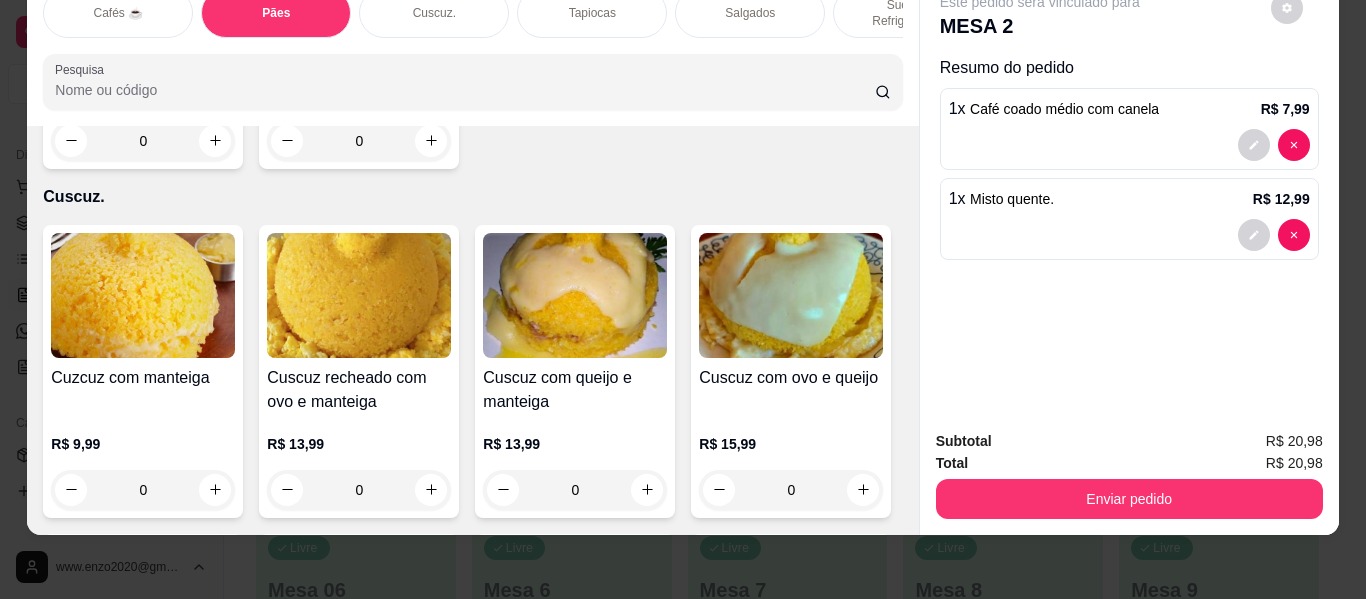 scroll, scrollTop: 3816, scrollLeft: 0, axis: vertical 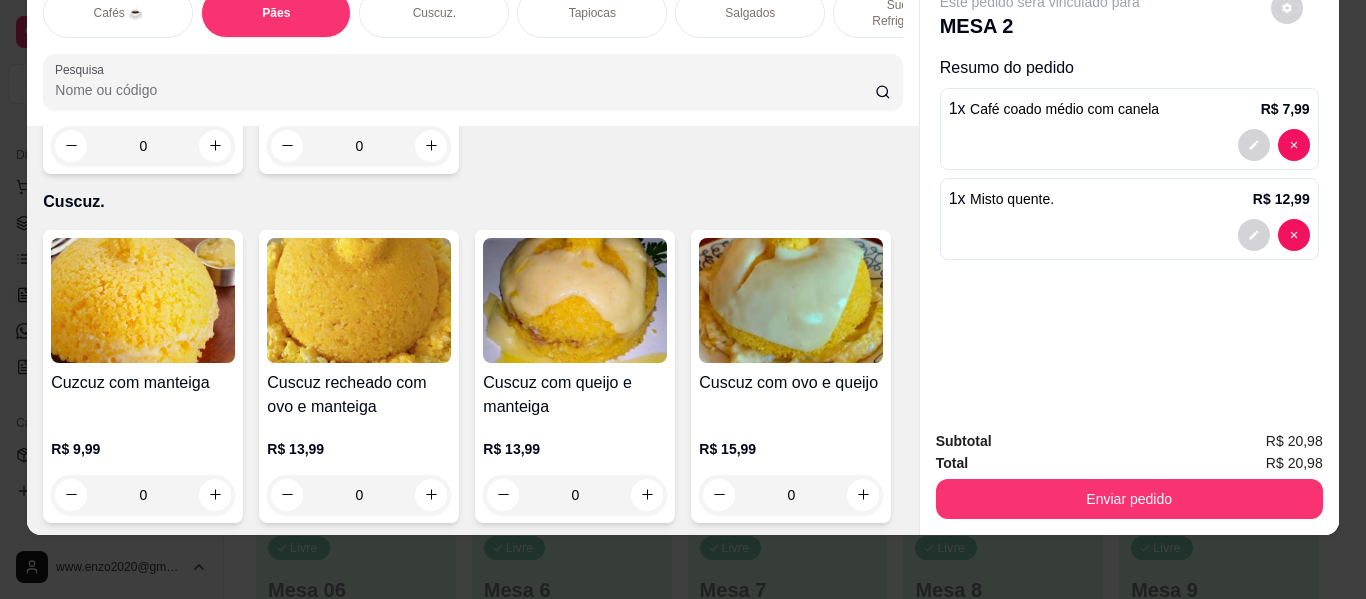 click on "0" at bounding box center (359, -472) 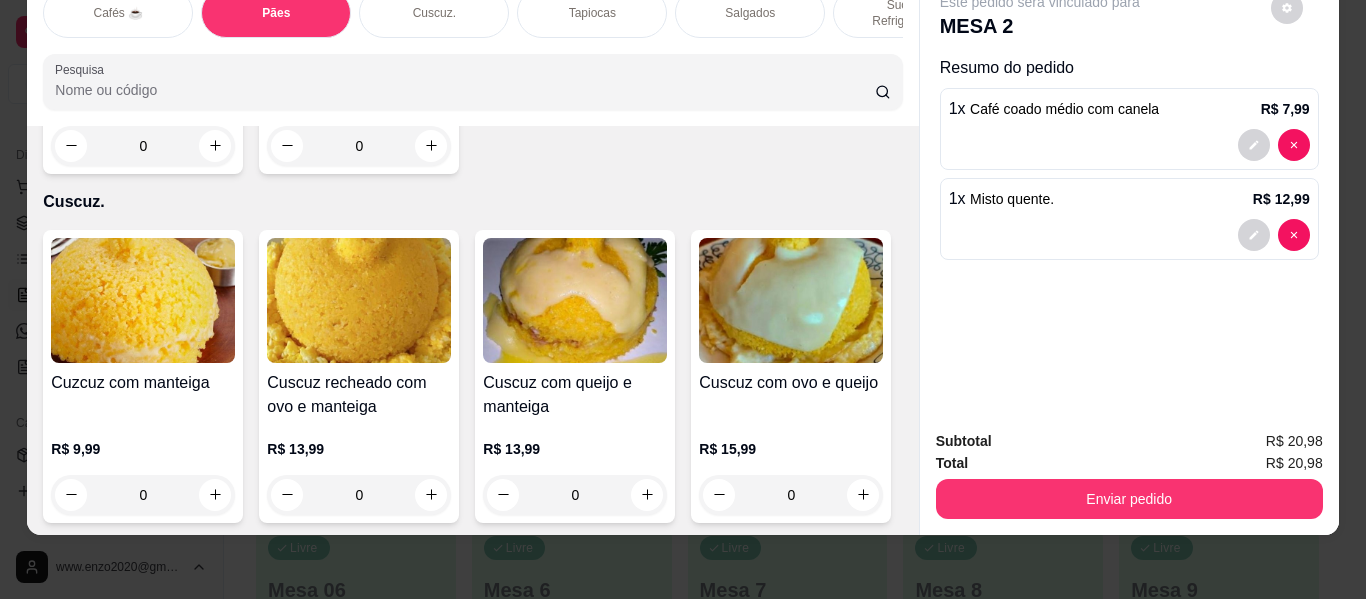 type on "1" 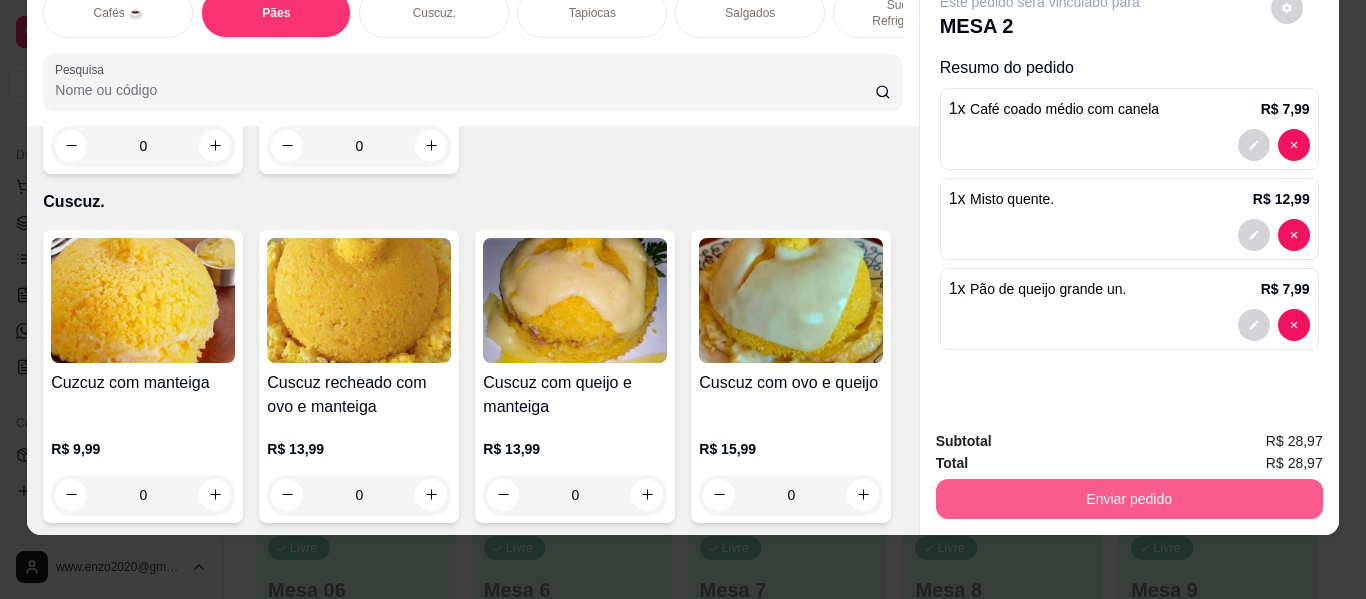 click on "Enviar pedido" at bounding box center [1129, 499] 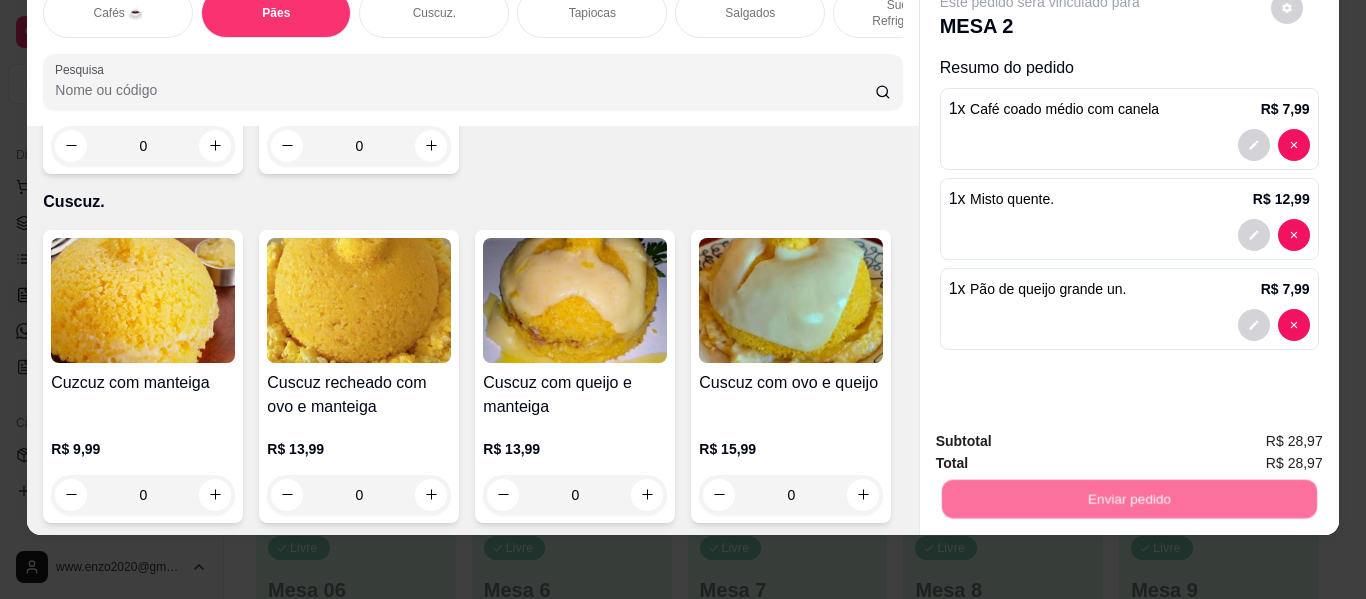 click on "Não registrar e enviar pedido" at bounding box center (1063, 434) 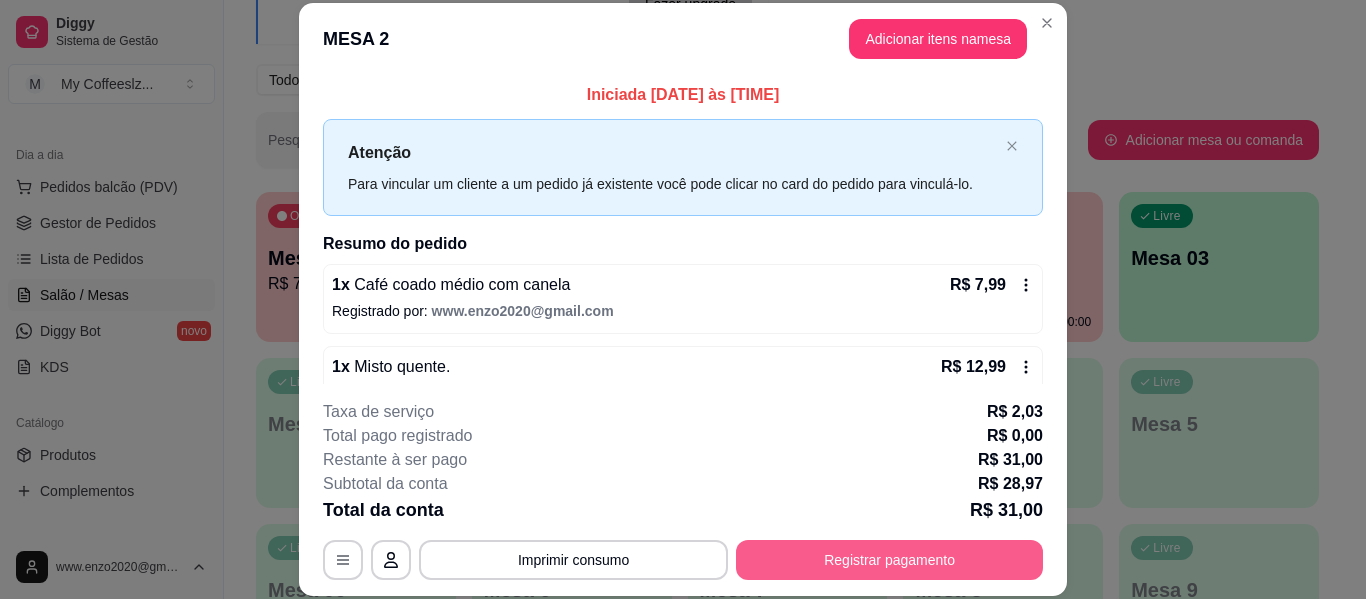 click on "Registrar pagamento" at bounding box center [889, 560] 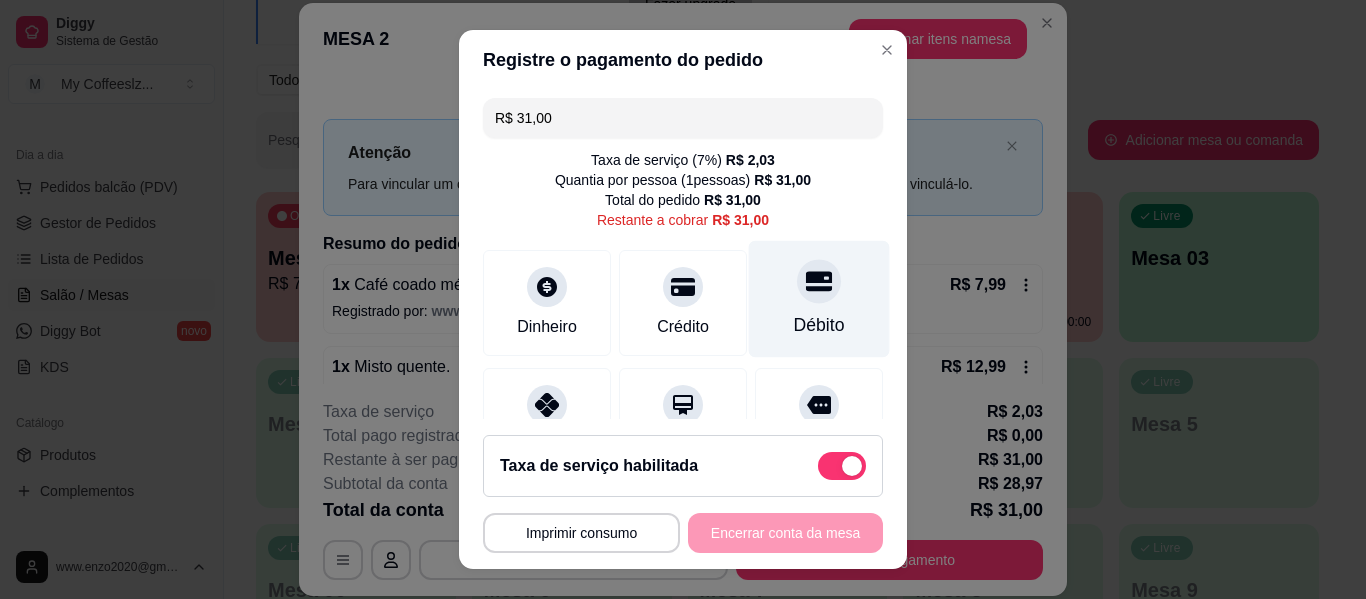 click on "Débito" at bounding box center (819, 299) 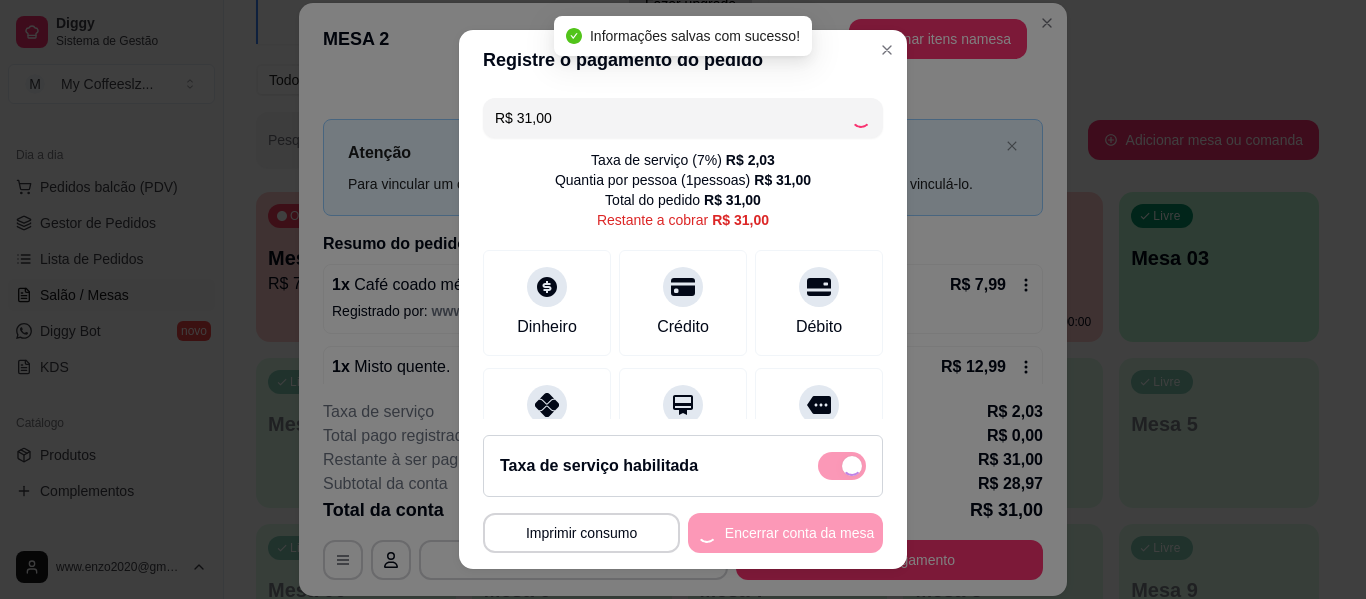 type on "R$ 0,00" 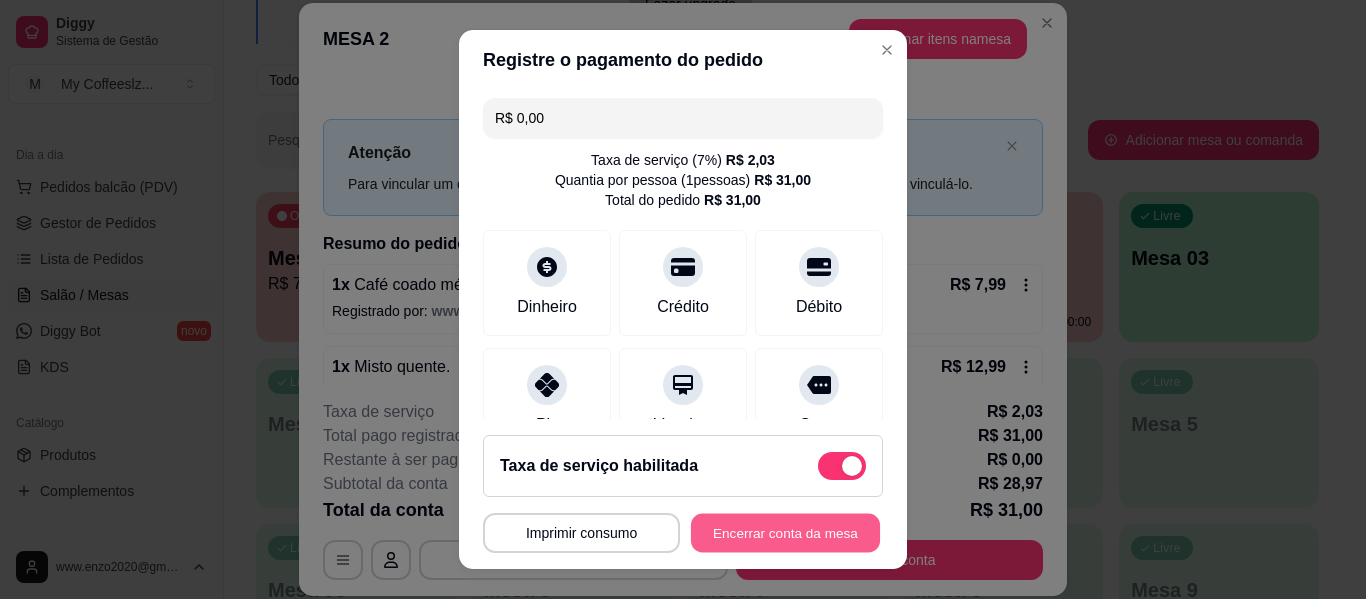 click on "Encerrar conta da mesa" at bounding box center (785, 533) 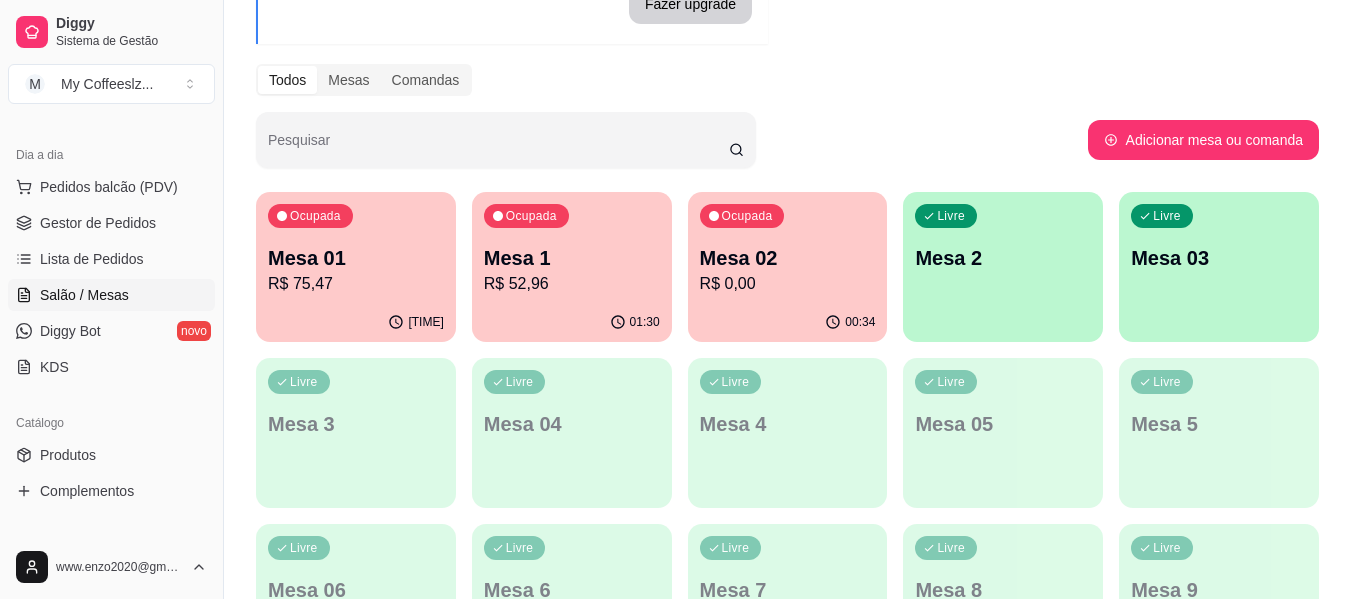 click on "Livre Mesa 2" at bounding box center [1003, 255] 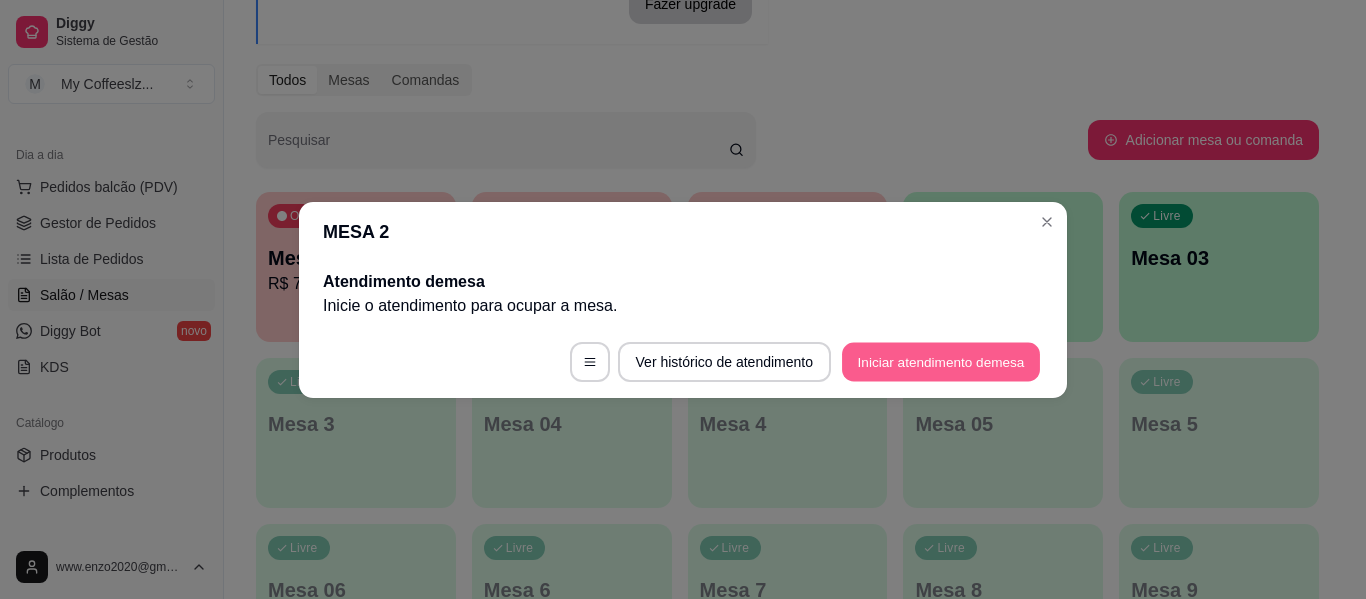 click on "Iniciar atendimento de  mesa" at bounding box center [941, 361] 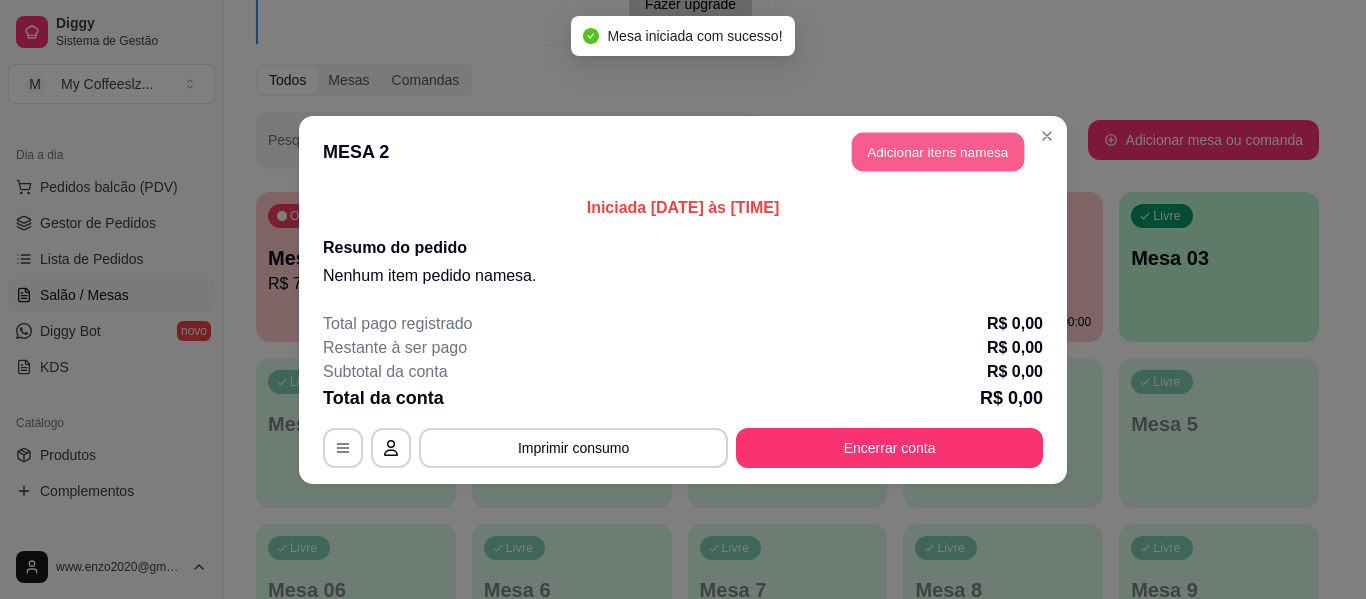 click on "Adicionar itens na  mesa" at bounding box center [938, 151] 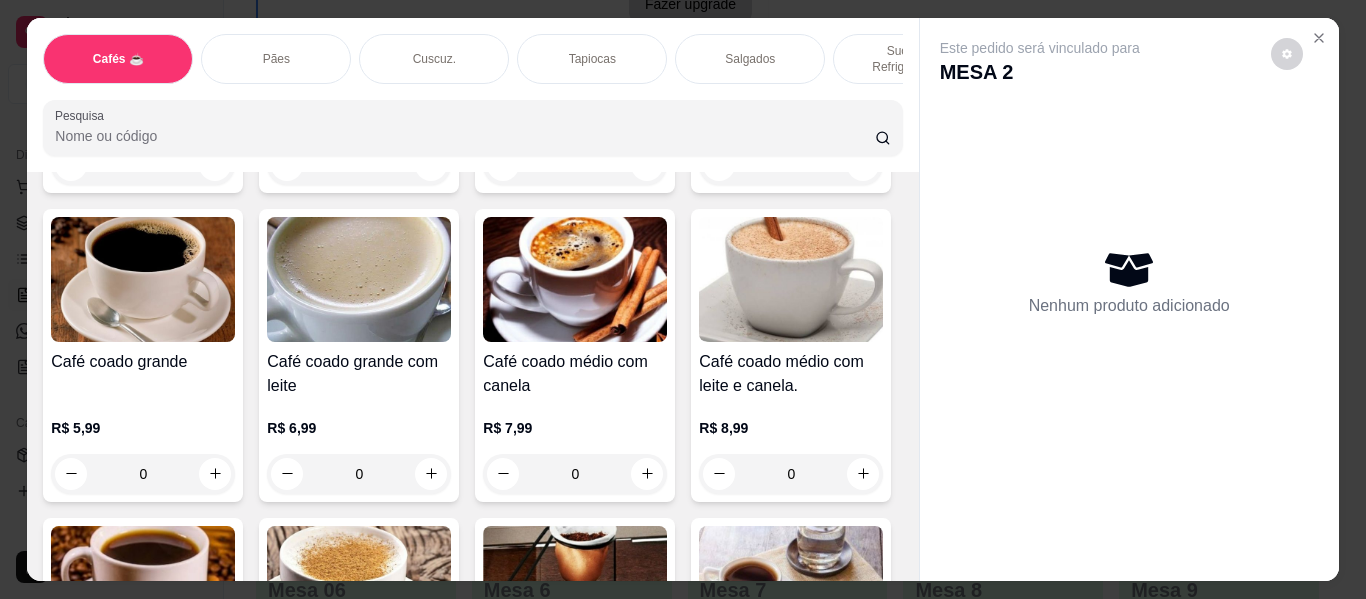 scroll, scrollTop: 400, scrollLeft: 0, axis: vertical 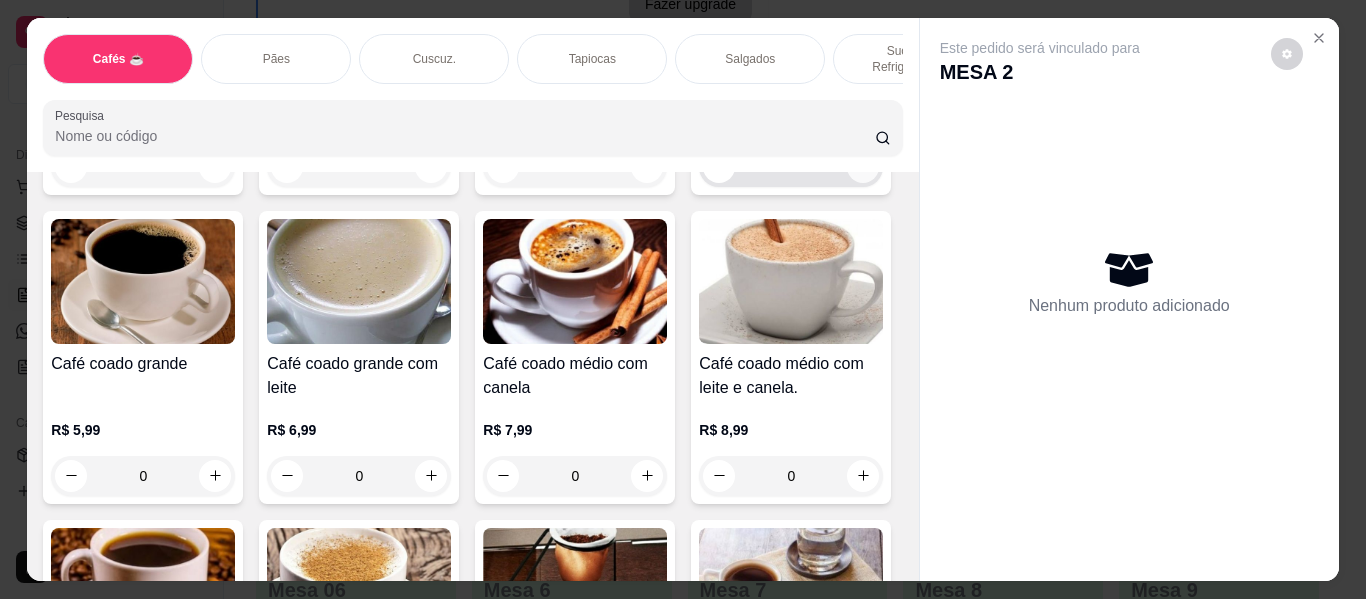 click at bounding box center [863, 167] 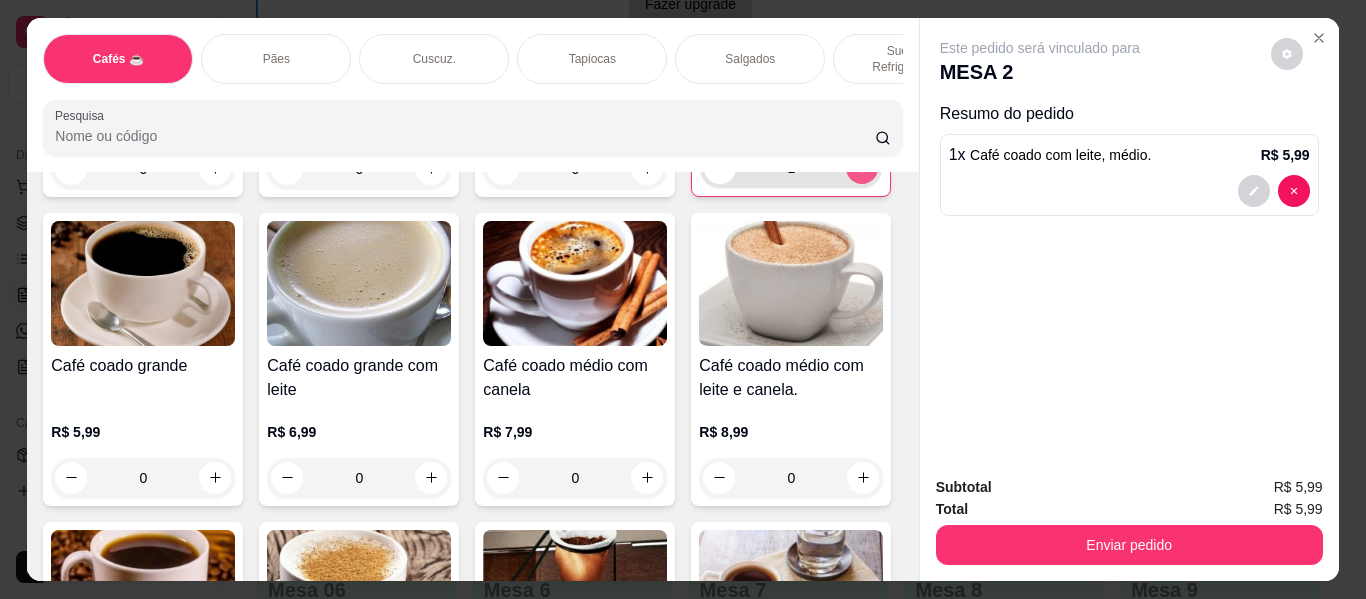 type on "1" 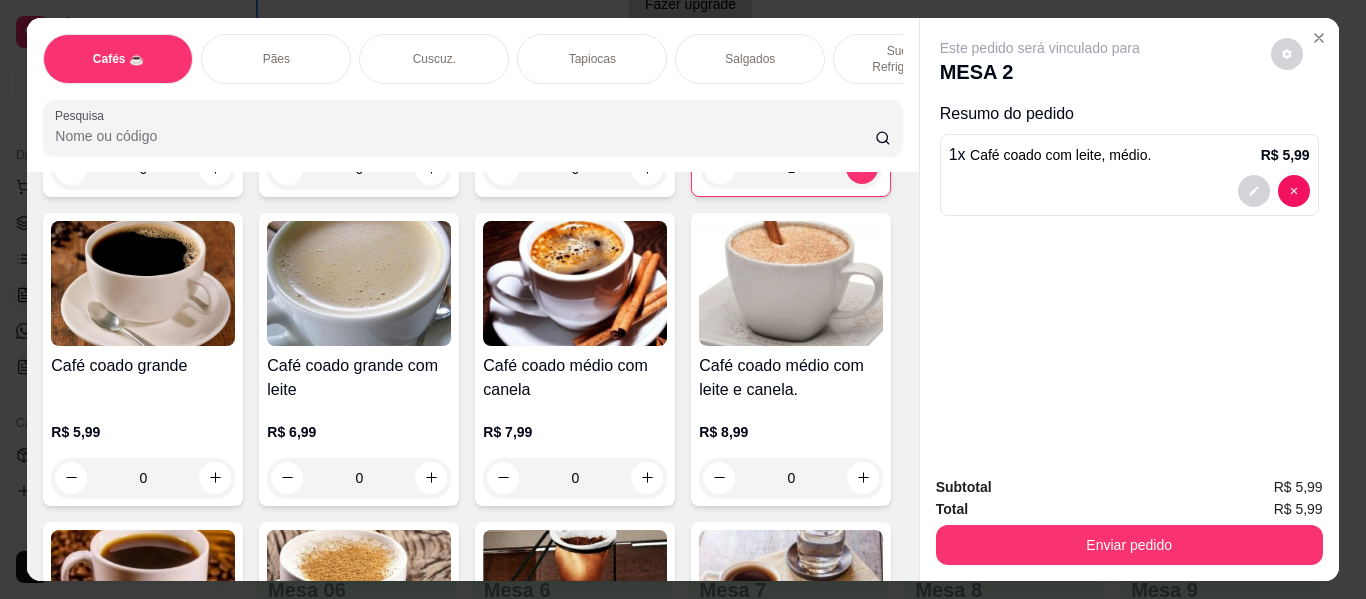 click on "Pães" at bounding box center [276, 59] 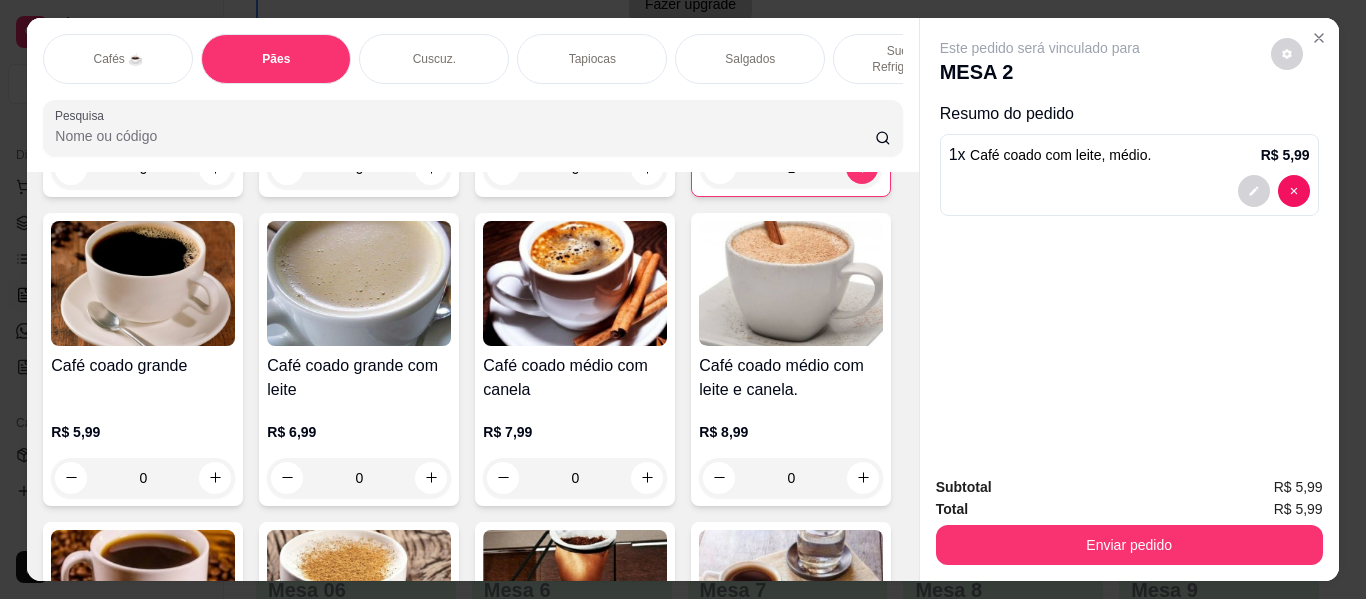 scroll, scrollTop: 3816, scrollLeft: 0, axis: vertical 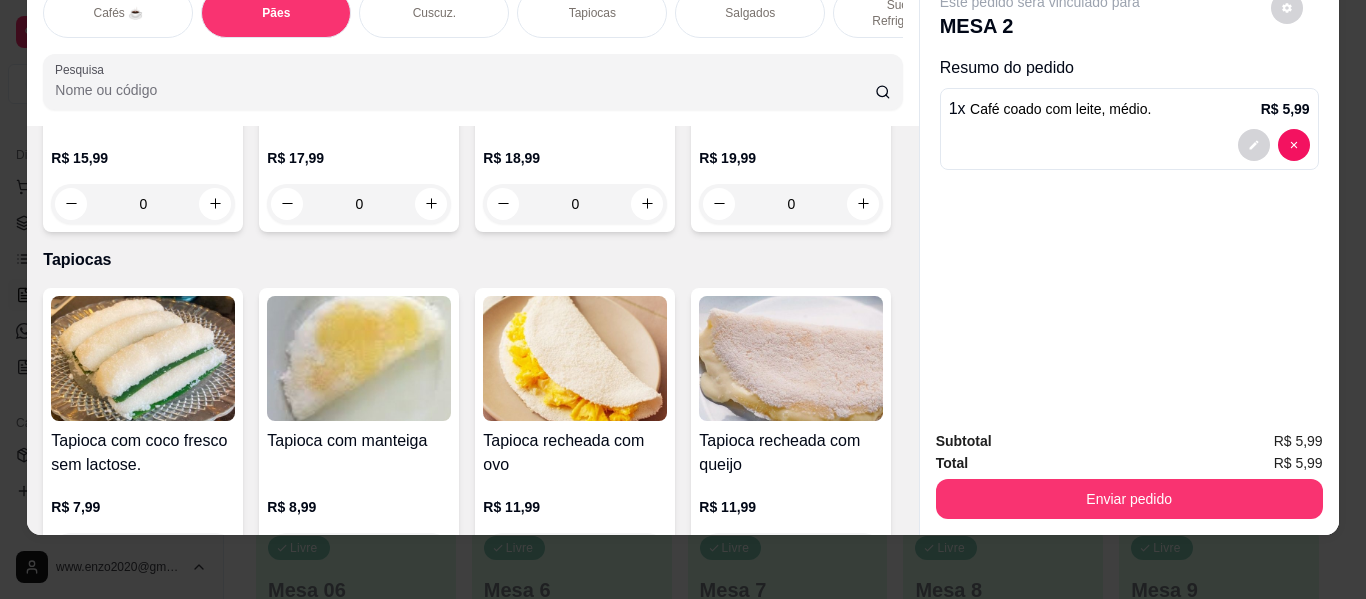 click 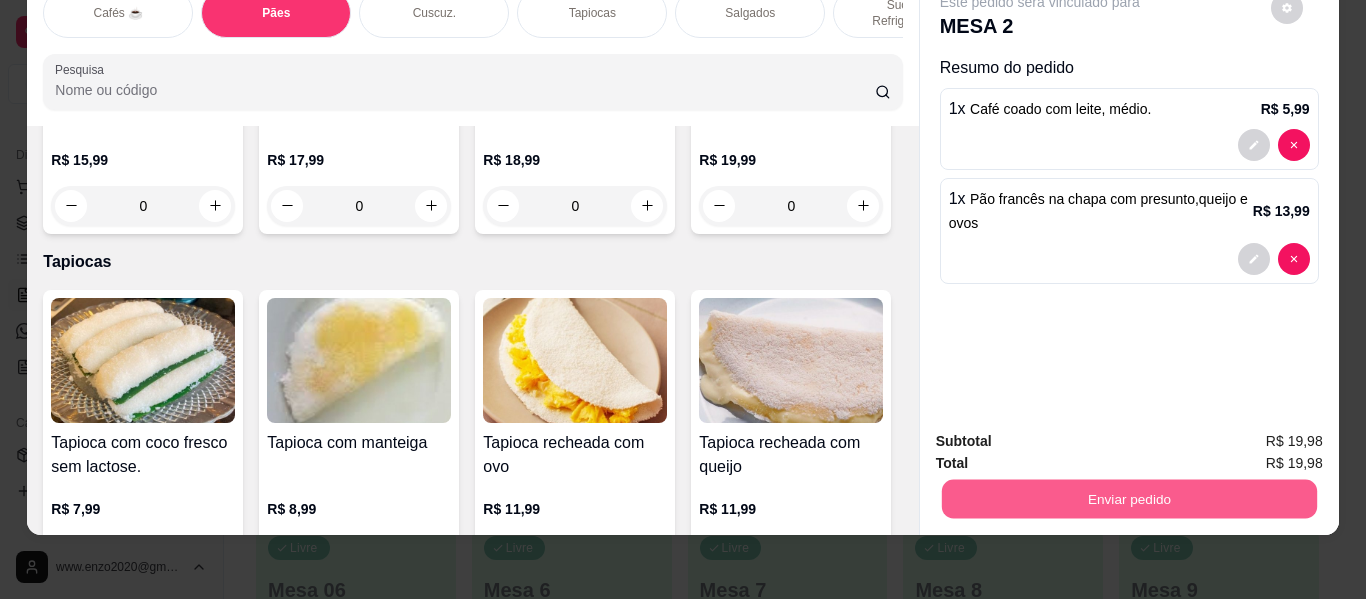 click on "Enviar pedido" at bounding box center [1128, 499] 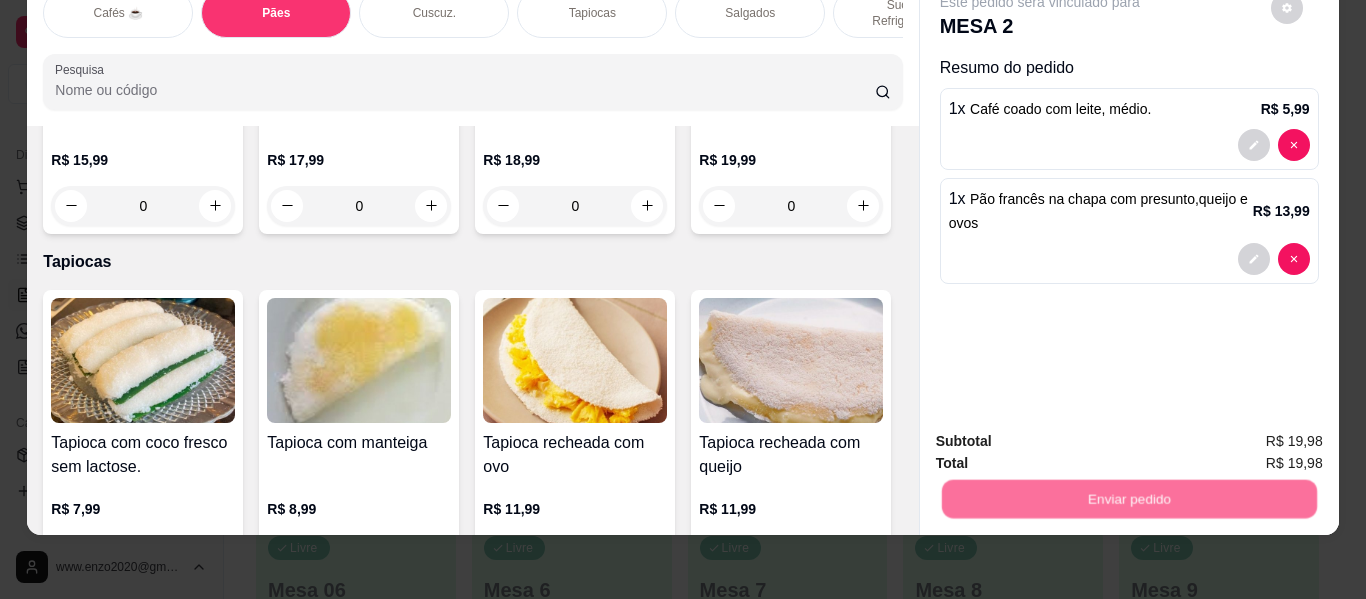 click on "Não registrar e enviar pedido" at bounding box center [1063, 435] 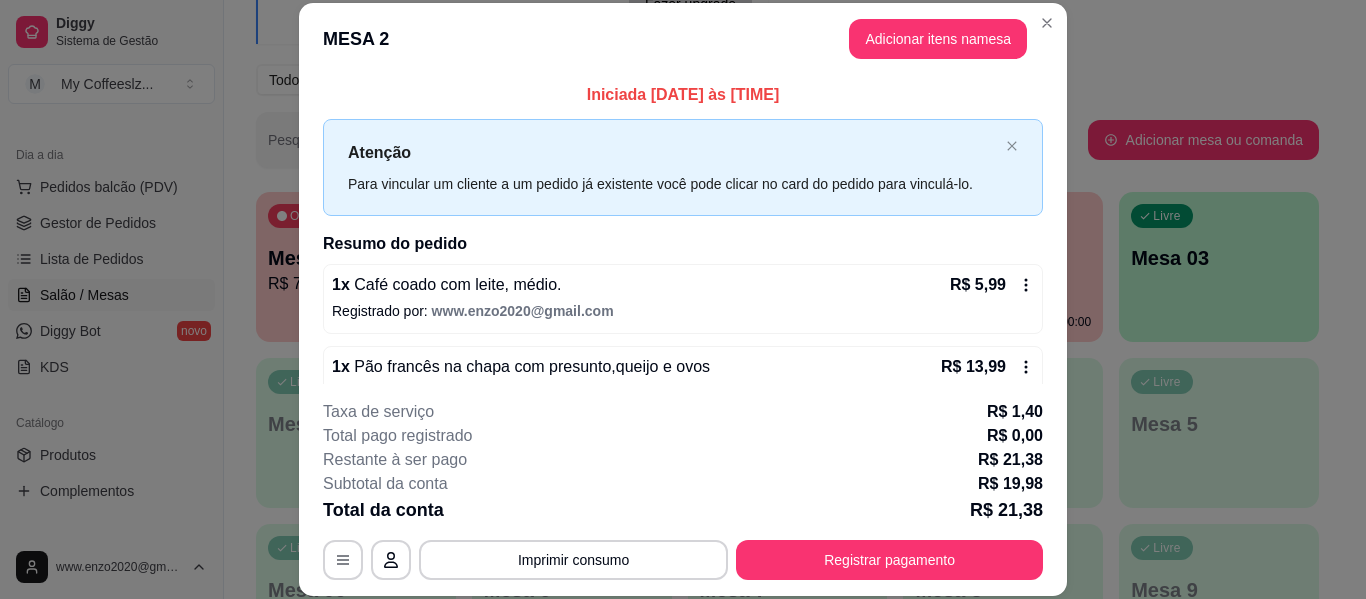 click on "**********" at bounding box center [683, 490] 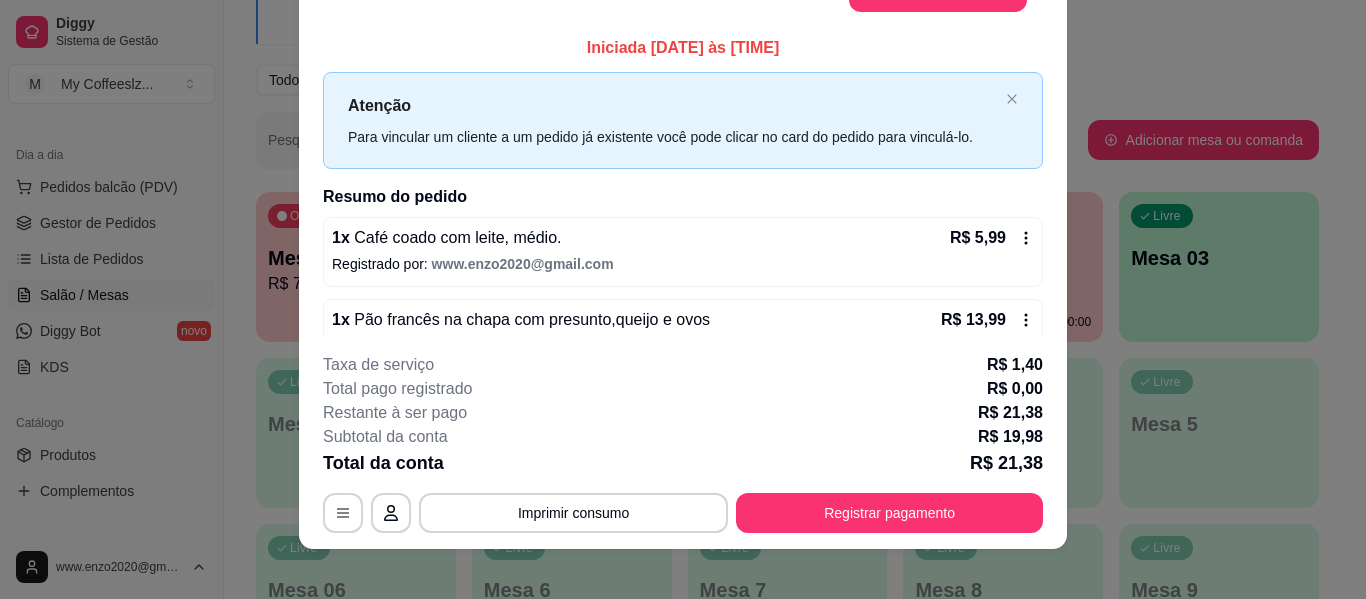 scroll, scrollTop: 61, scrollLeft: 0, axis: vertical 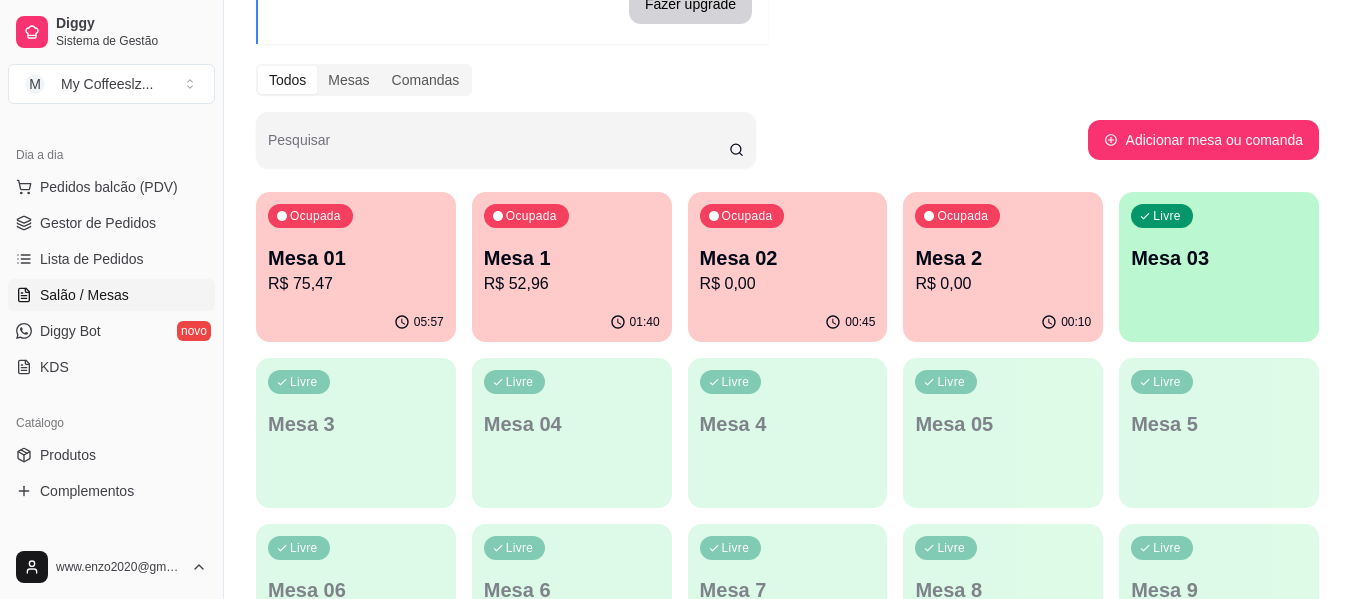 click on "Livre Mesa 03" at bounding box center [1219, 255] 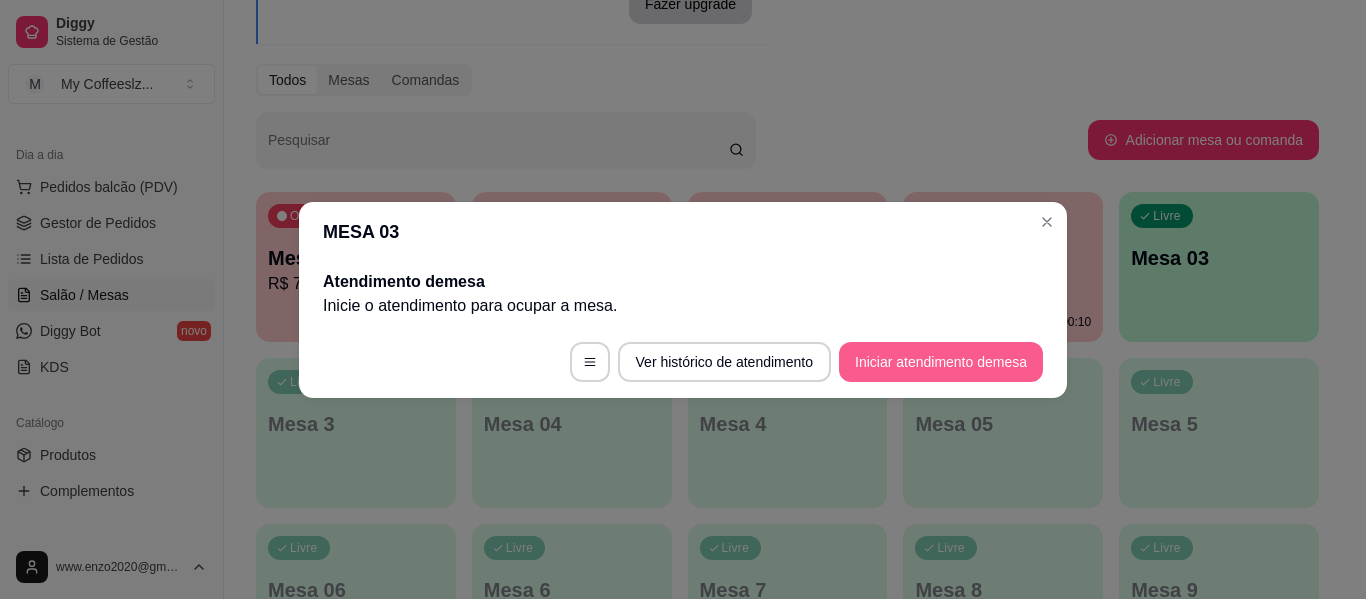 click on "Iniciar atendimento de  mesa" at bounding box center [941, 362] 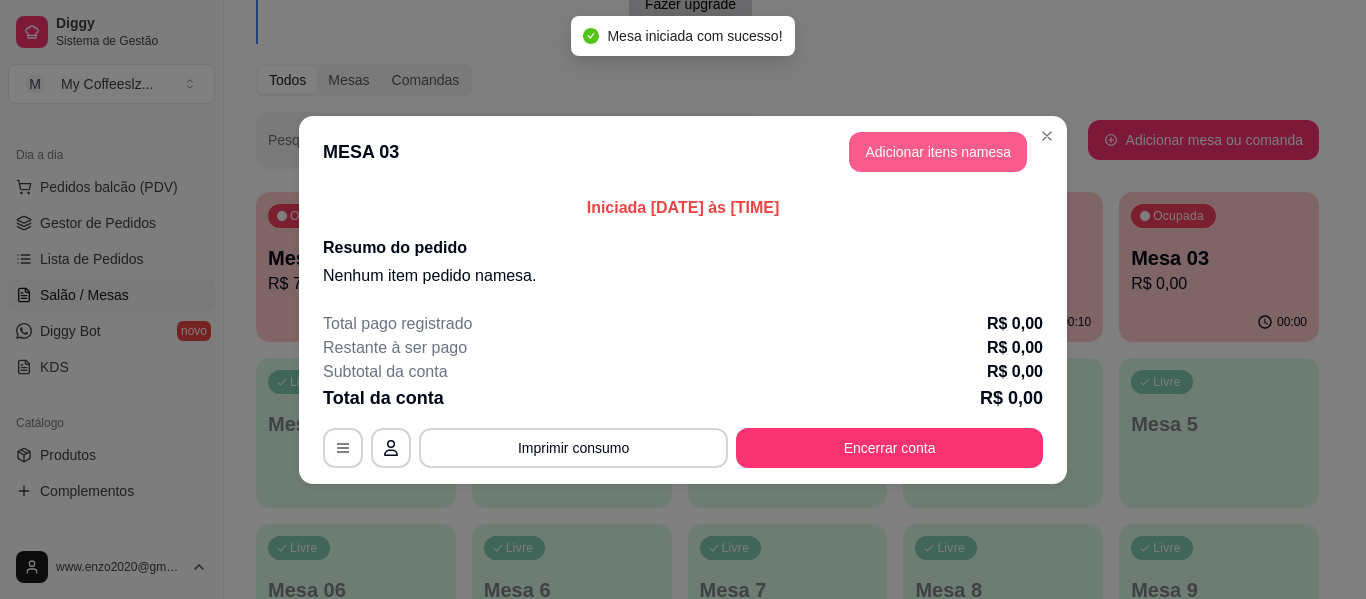 click on "Adicionar itens na  mesa" at bounding box center (938, 152) 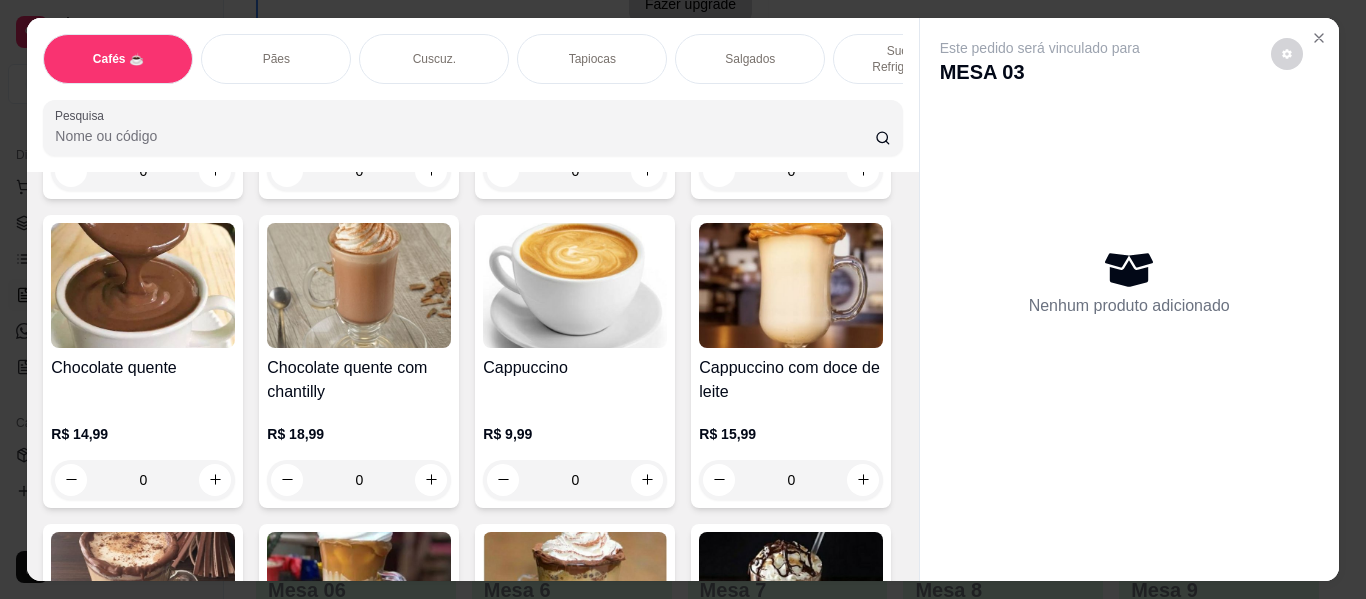 scroll, scrollTop: 1800, scrollLeft: 0, axis: vertical 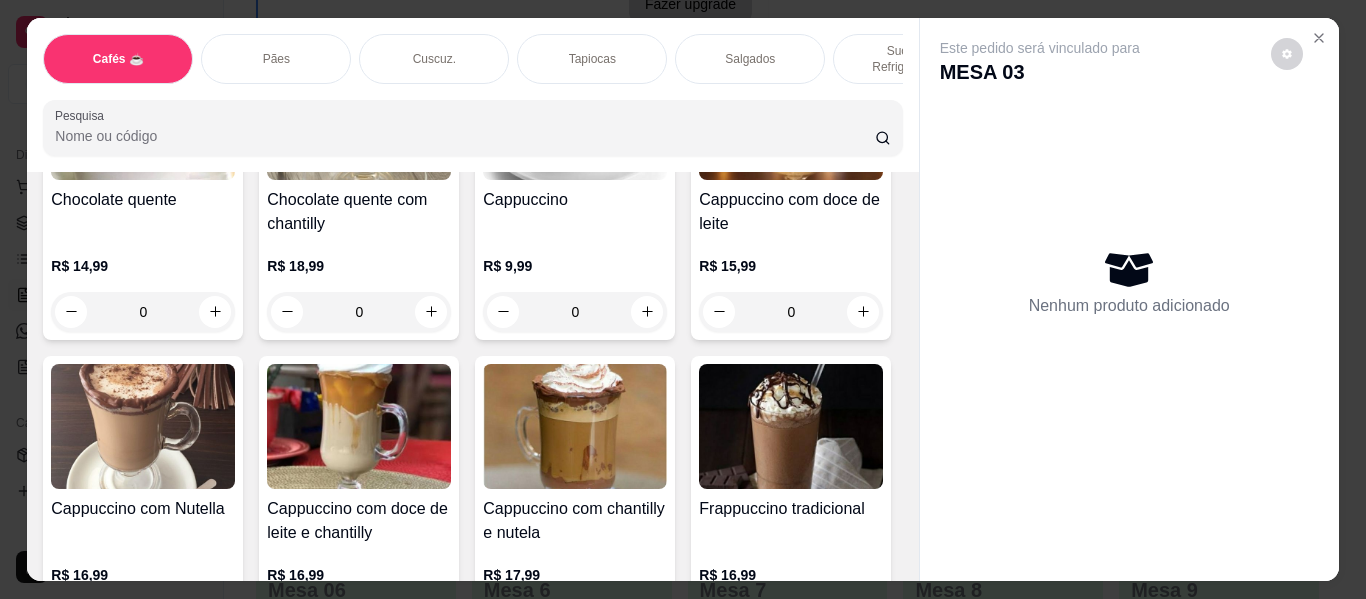 click on "Tapiocas" at bounding box center (592, 59) 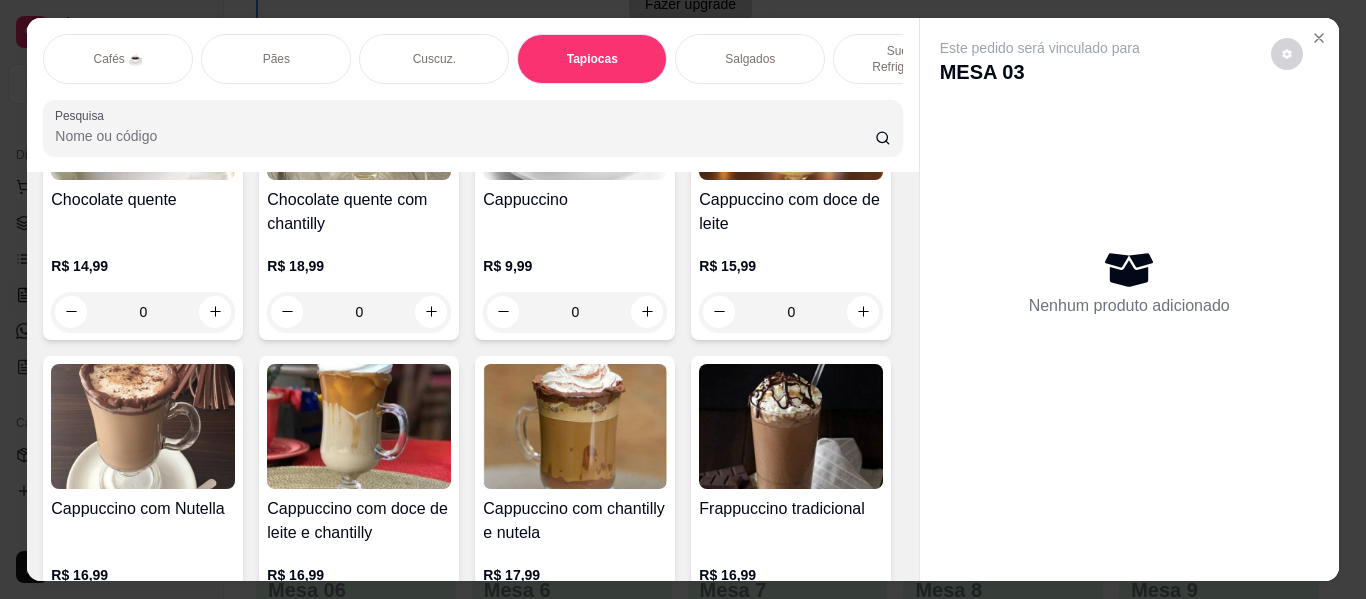 scroll, scrollTop: 6033, scrollLeft: 0, axis: vertical 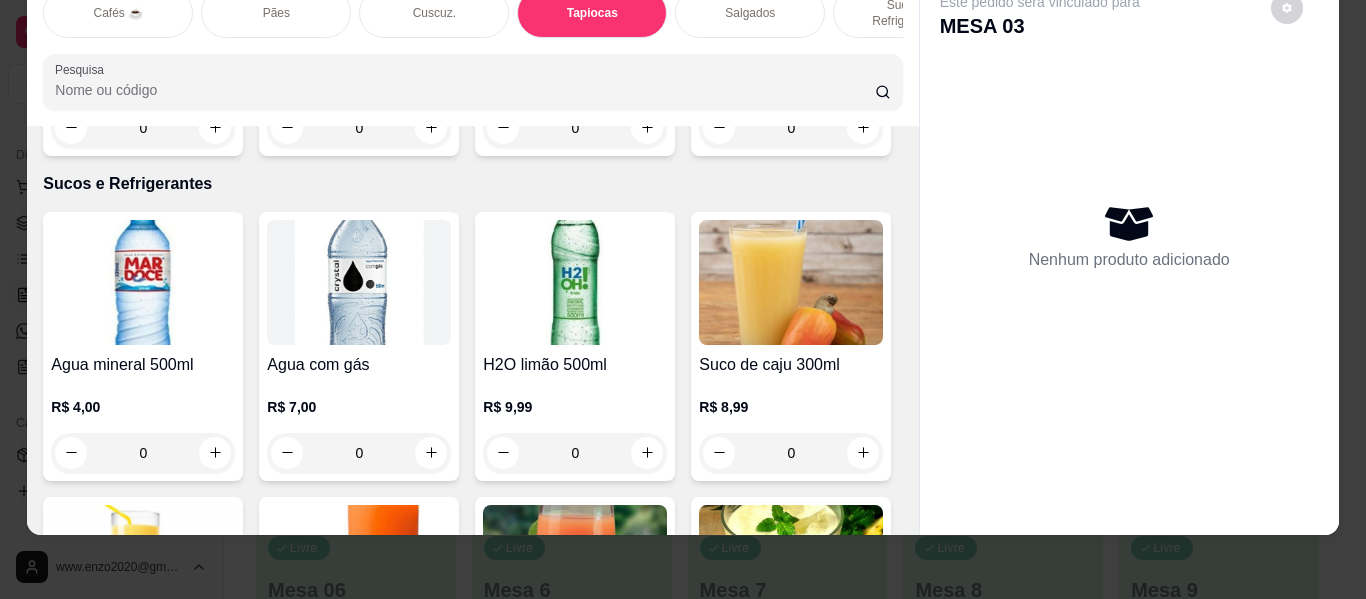click 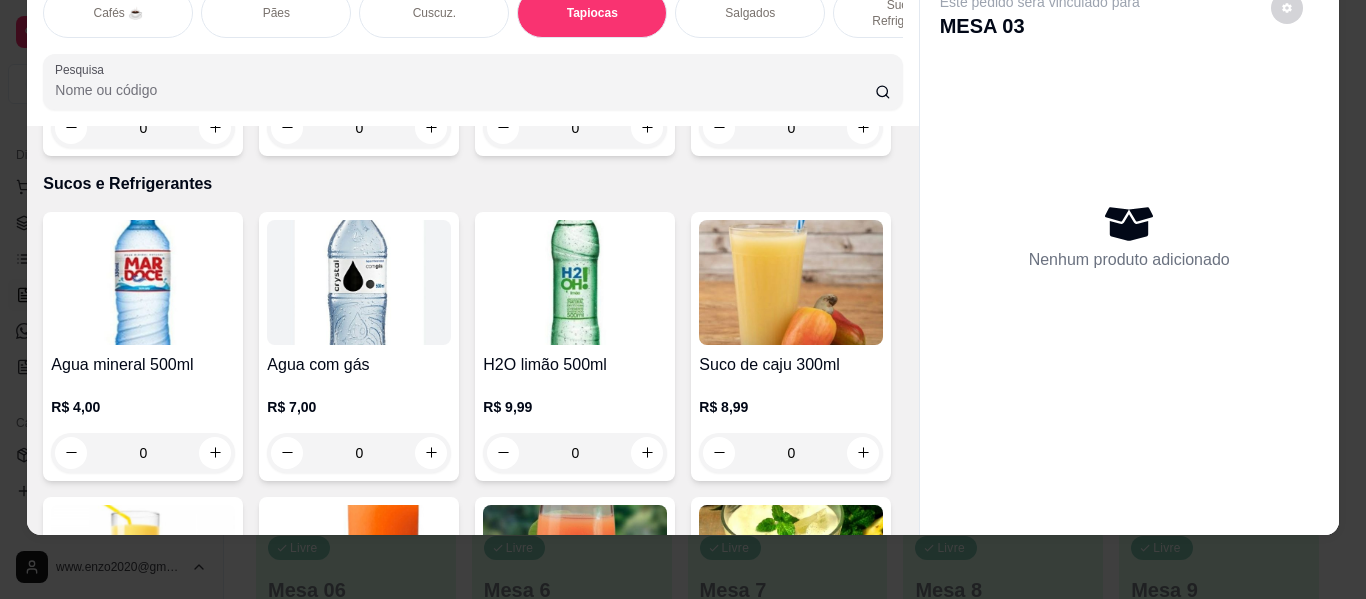 type on "1" 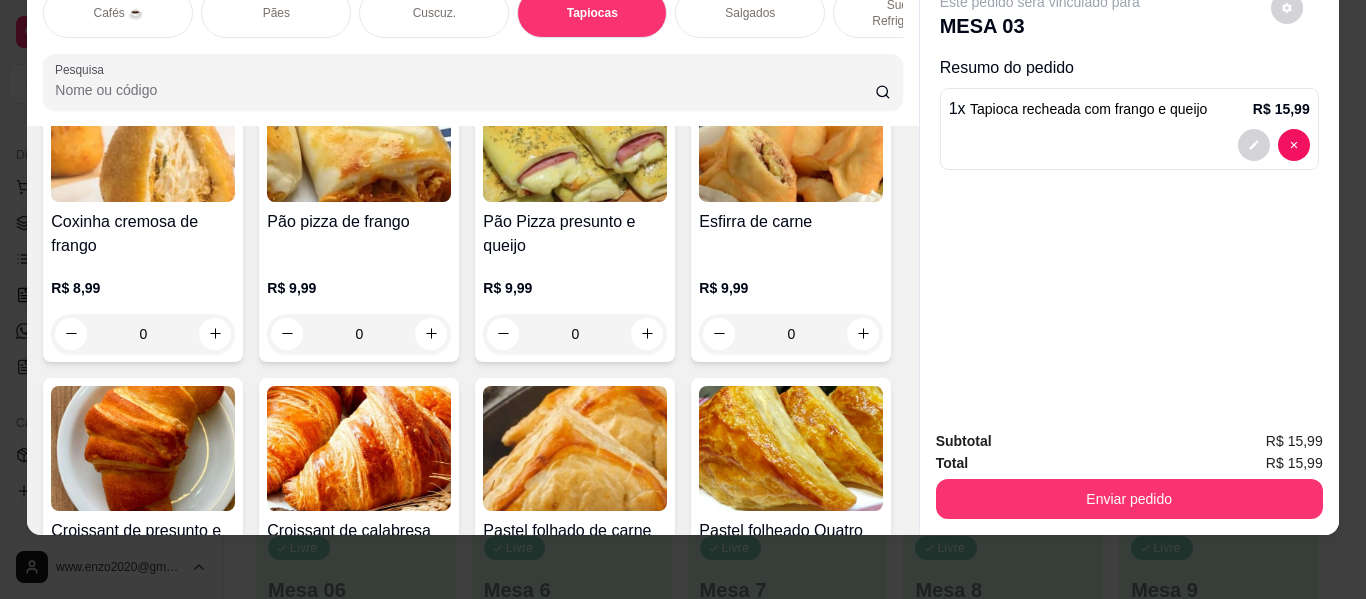 scroll, scrollTop: 6034, scrollLeft: 0, axis: vertical 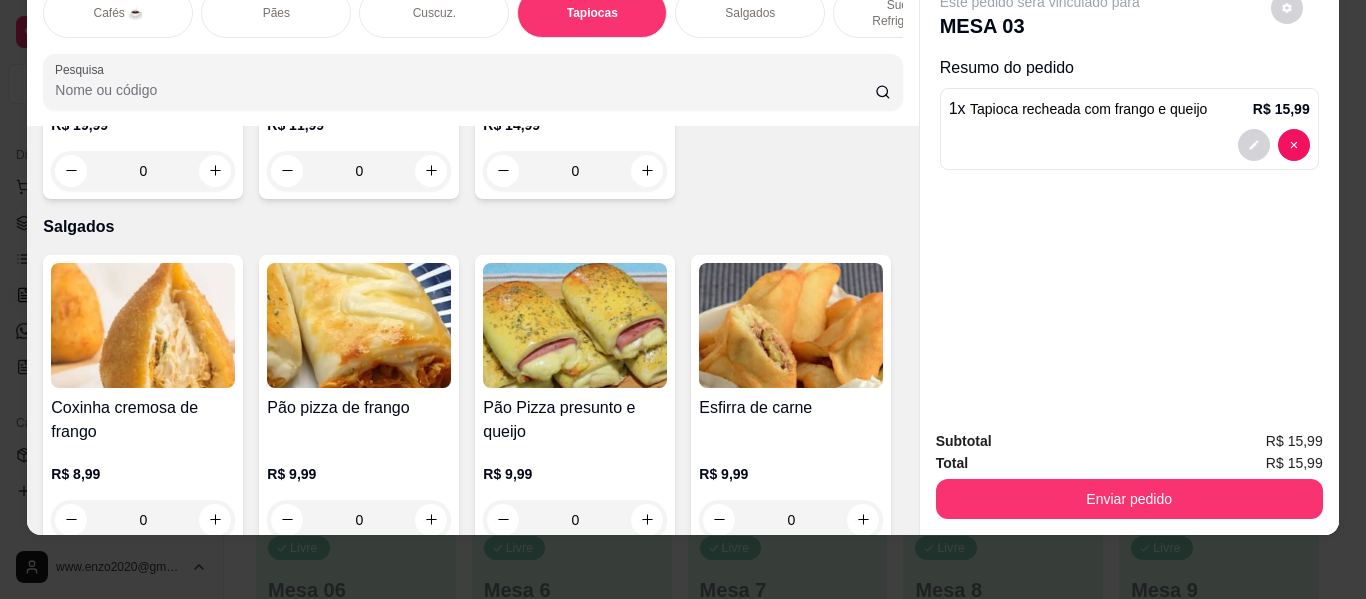 click 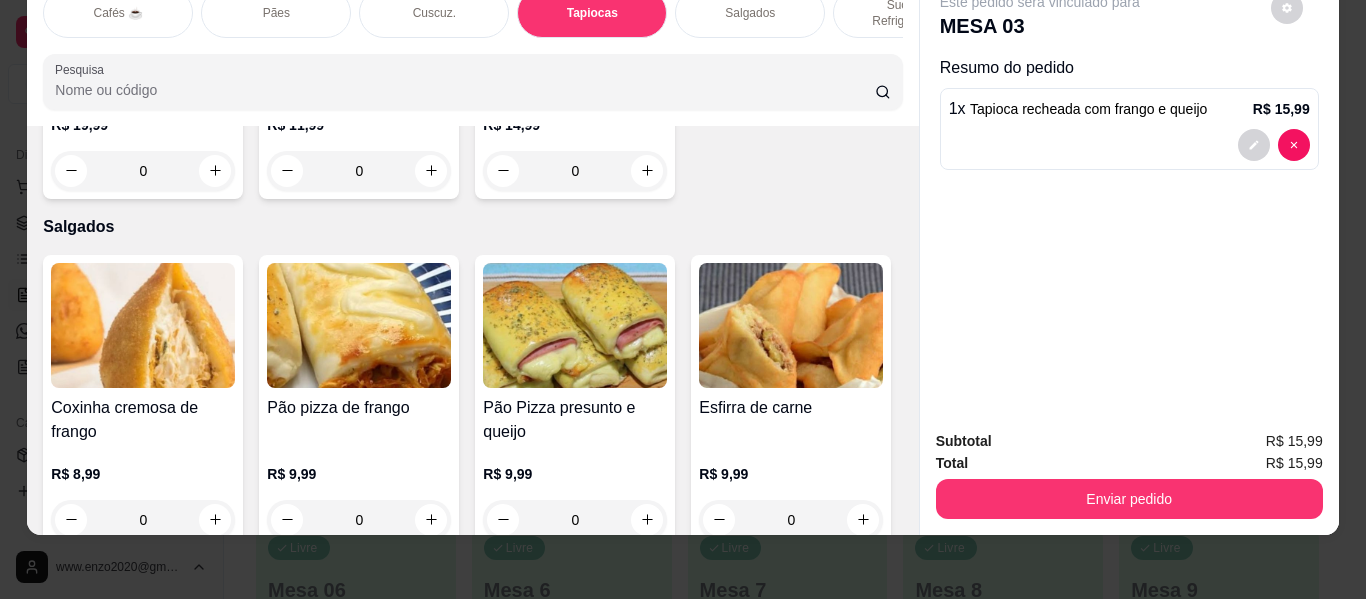 type on "1" 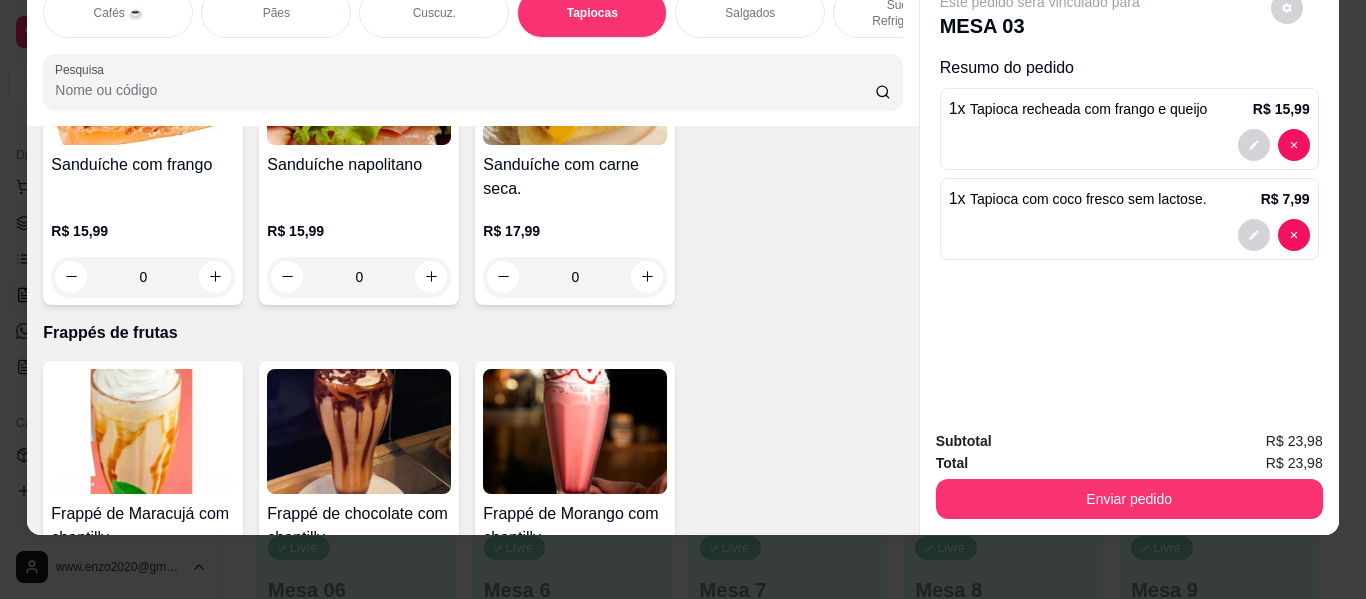 scroll, scrollTop: 9434, scrollLeft: 0, axis: vertical 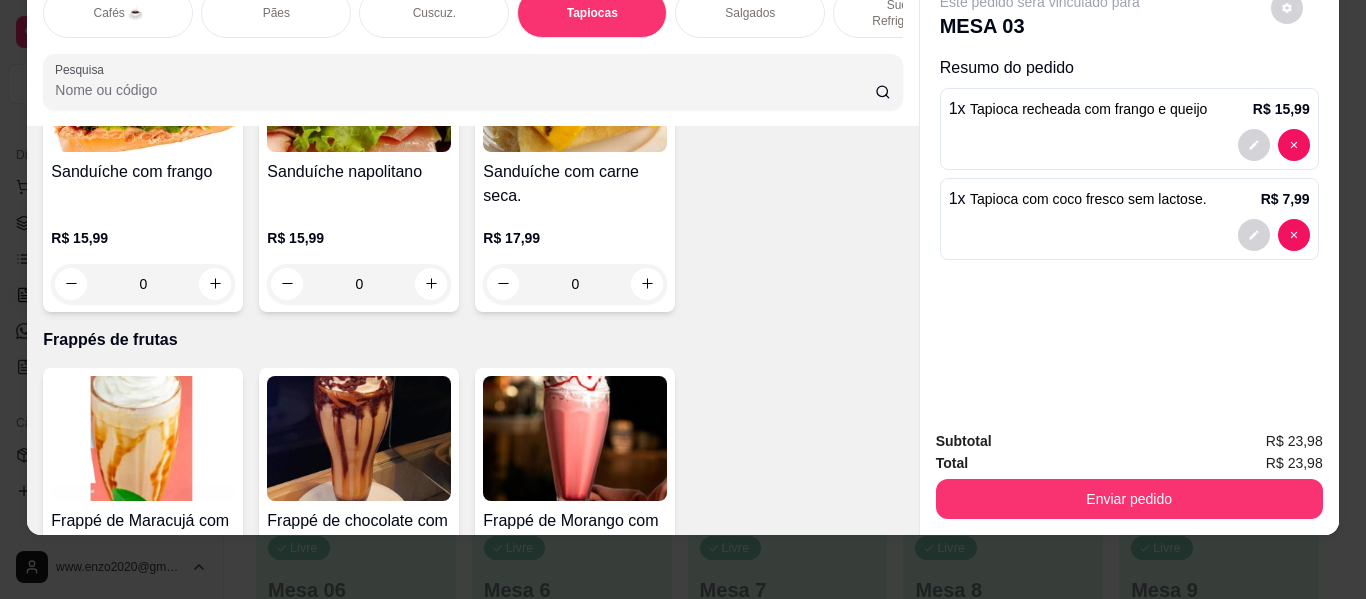 click 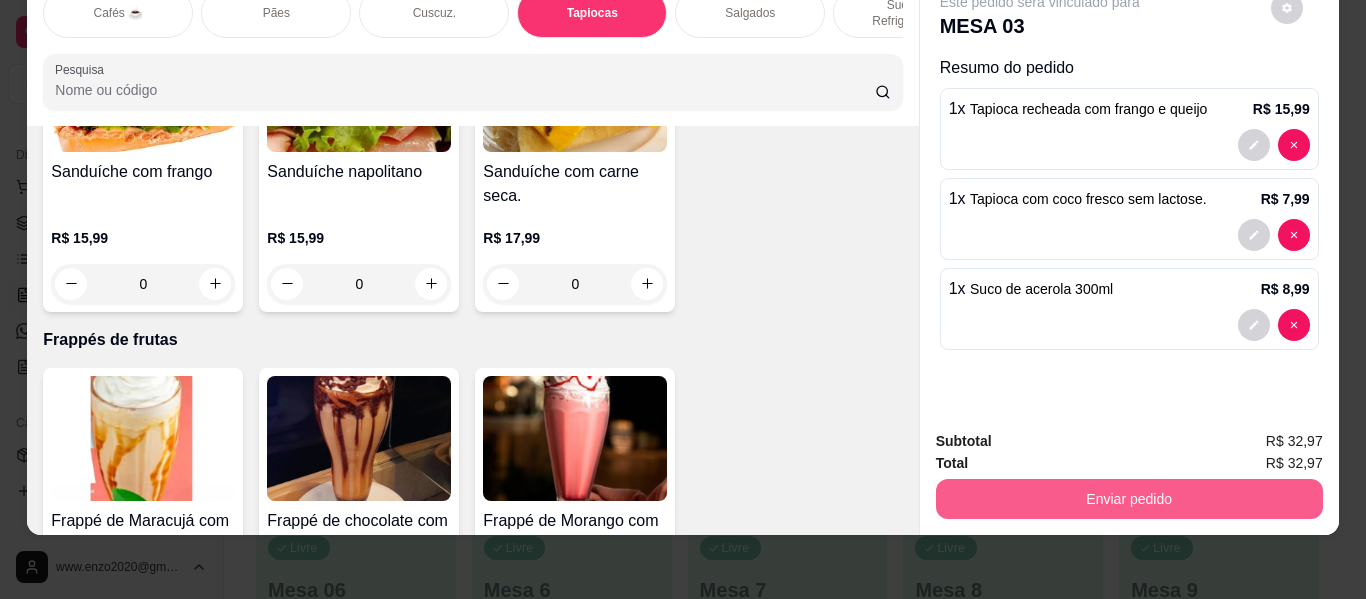 click on "Enviar pedido" at bounding box center (1129, 499) 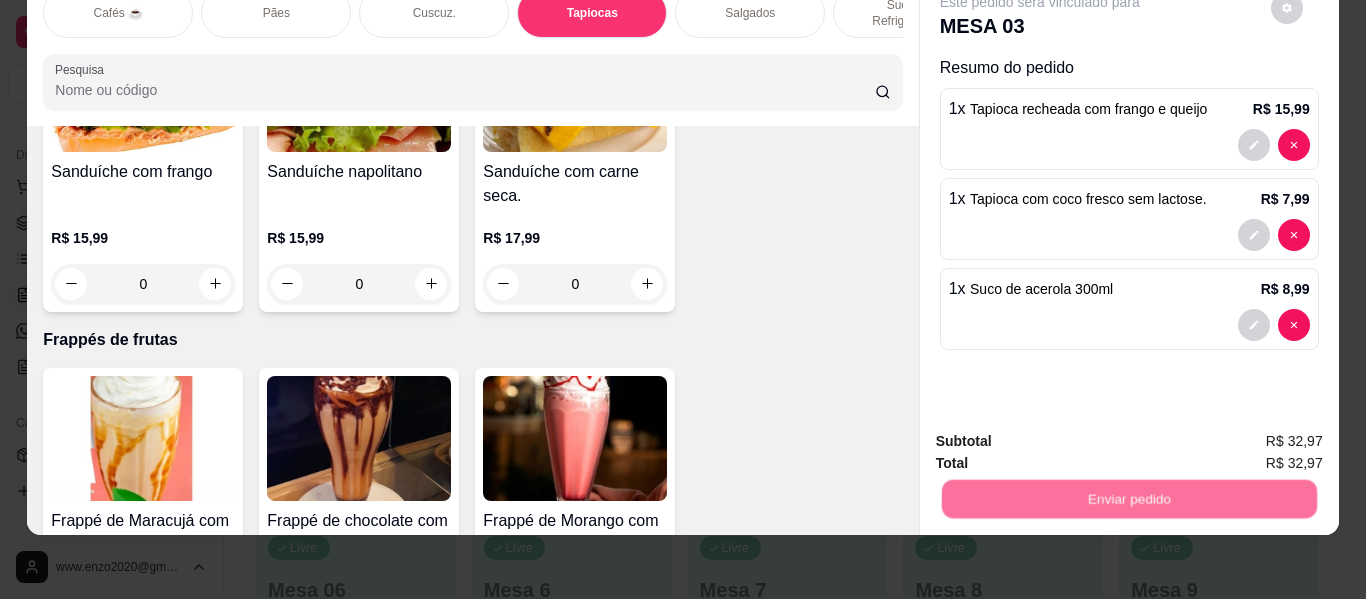 click on "Não registrar e enviar pedido" at bounding box center [1063, 433] 